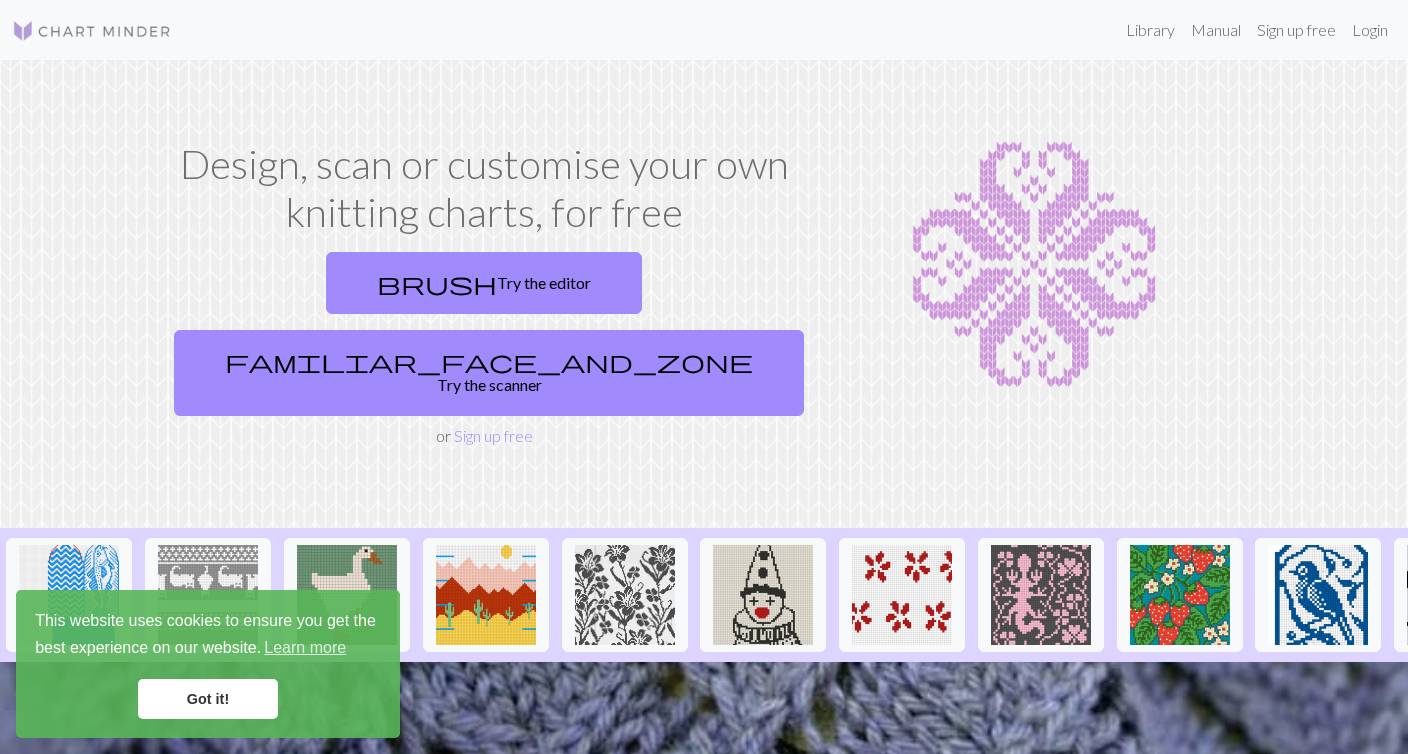 scroll, scrollTop: 0, scrollLeft: 0, axis: both 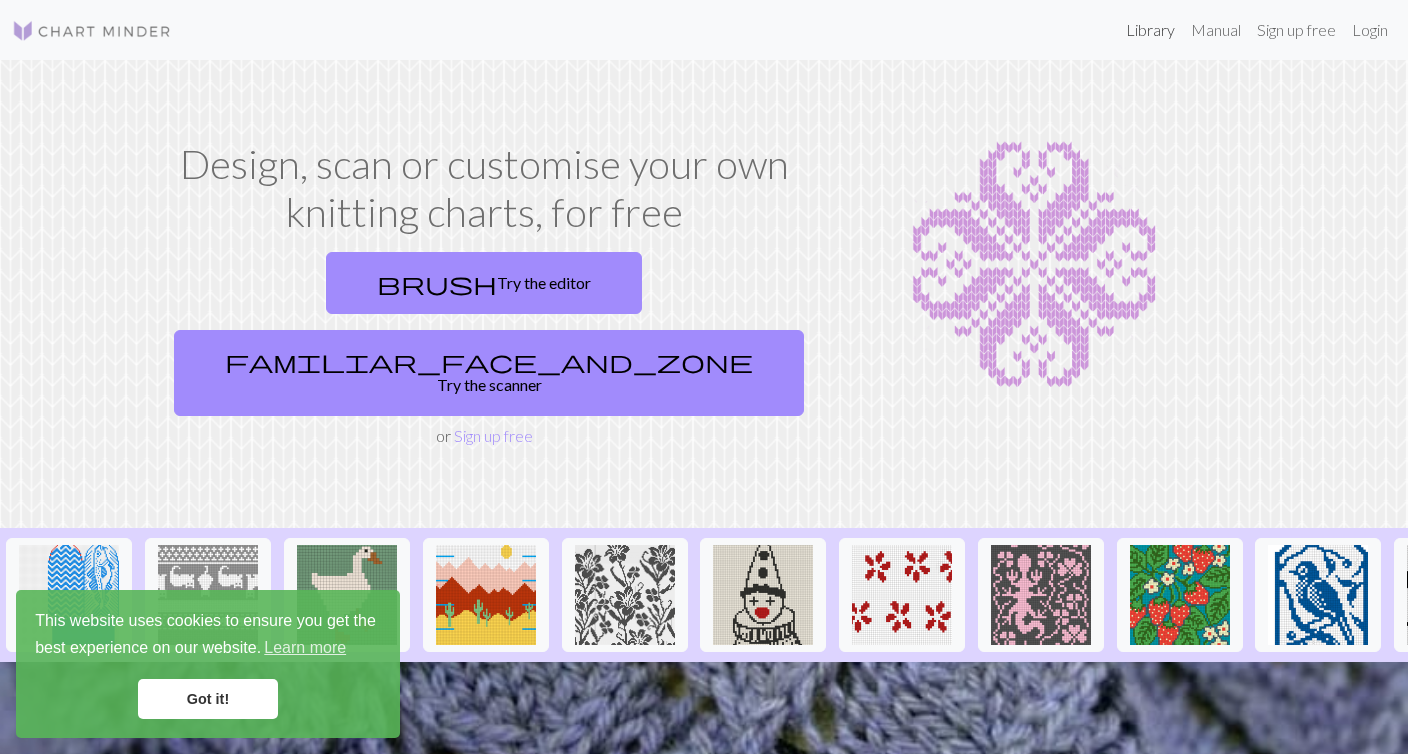 click on "Library" at bounding box center (1150, 30) 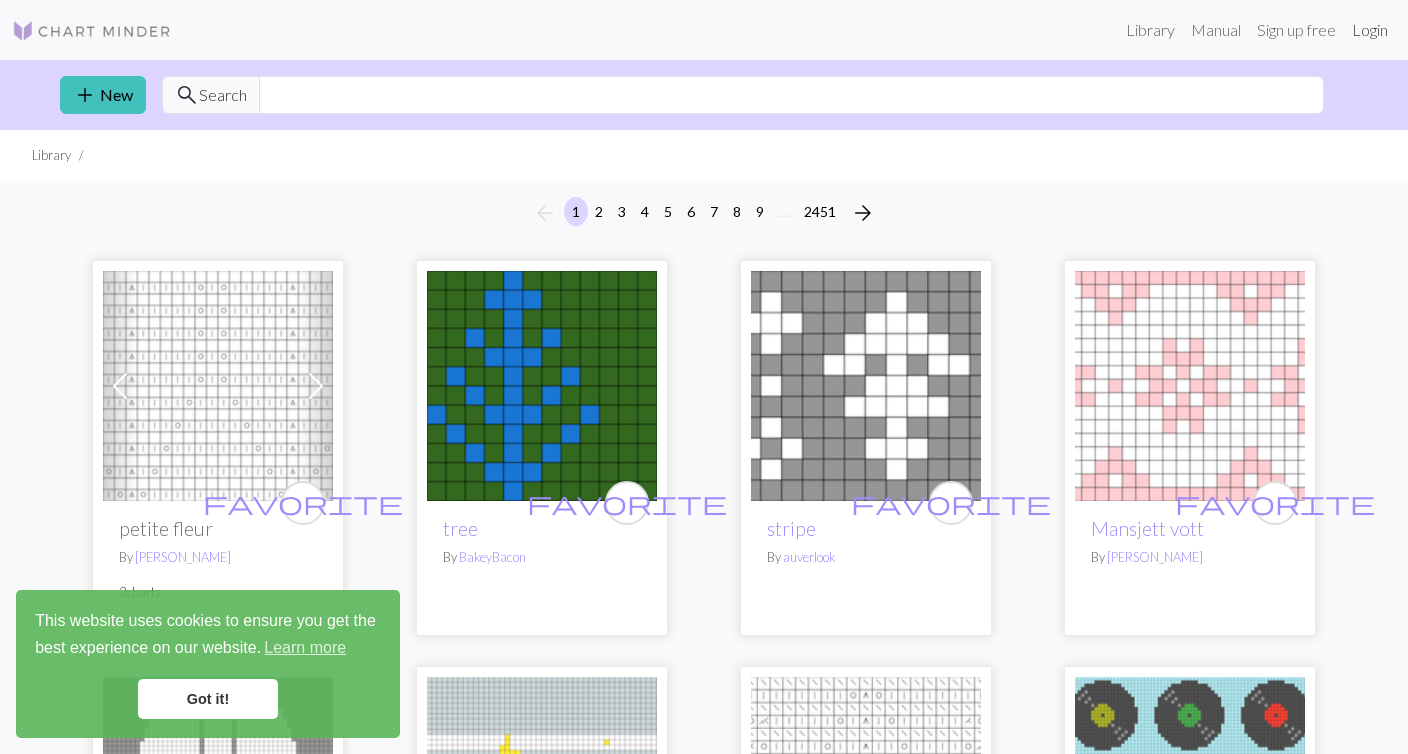 click on "Login" at bounding box center (1370, 30) 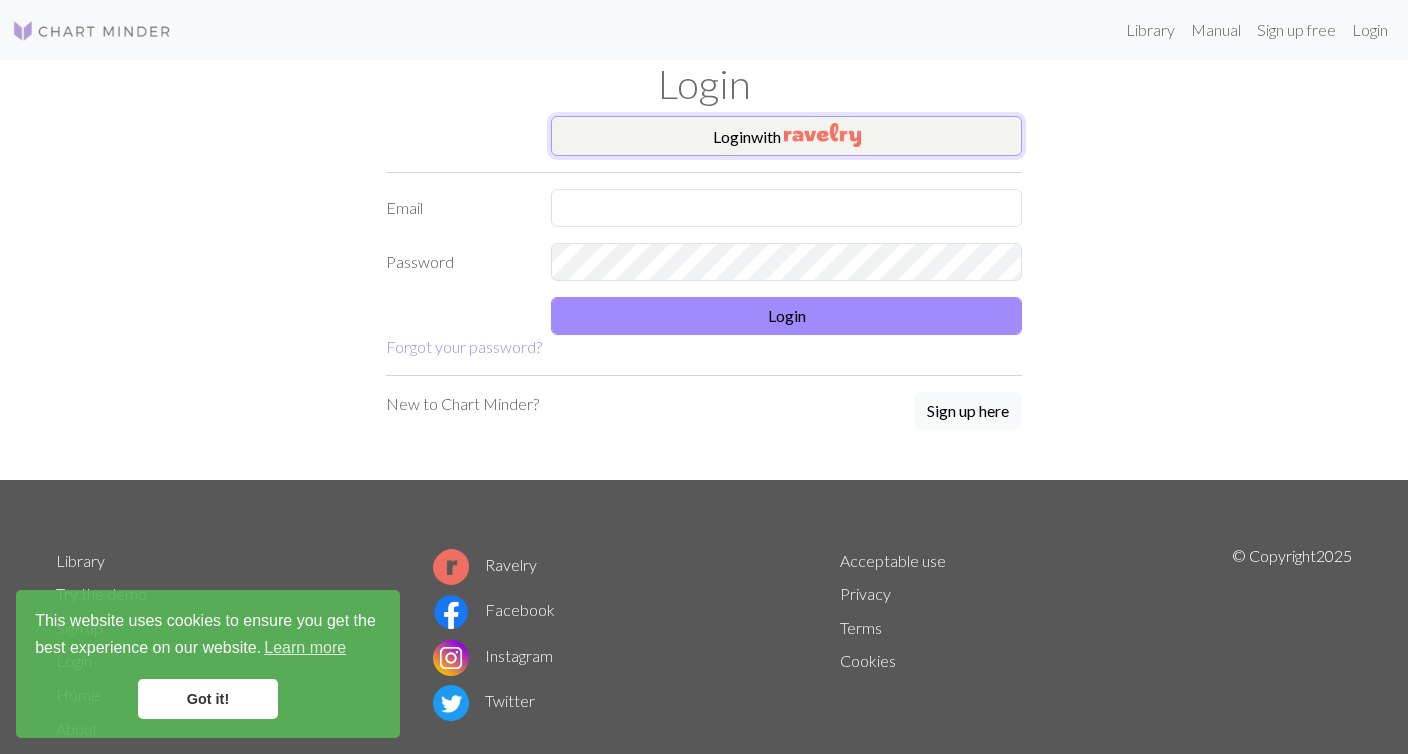 click on "Login  with" at bounding box center (786, 136) 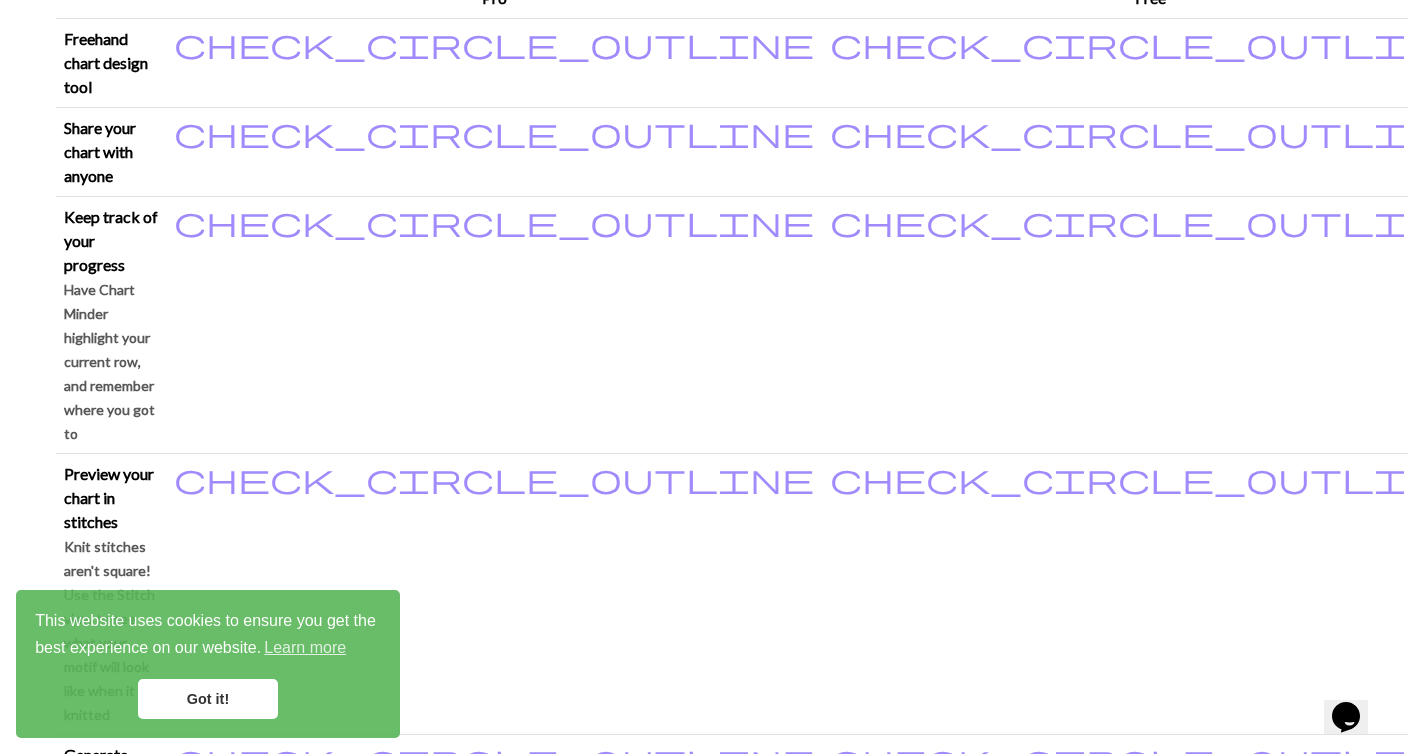 scroll, scrollTop: 544, scrollLeft: 0, axis: vertical 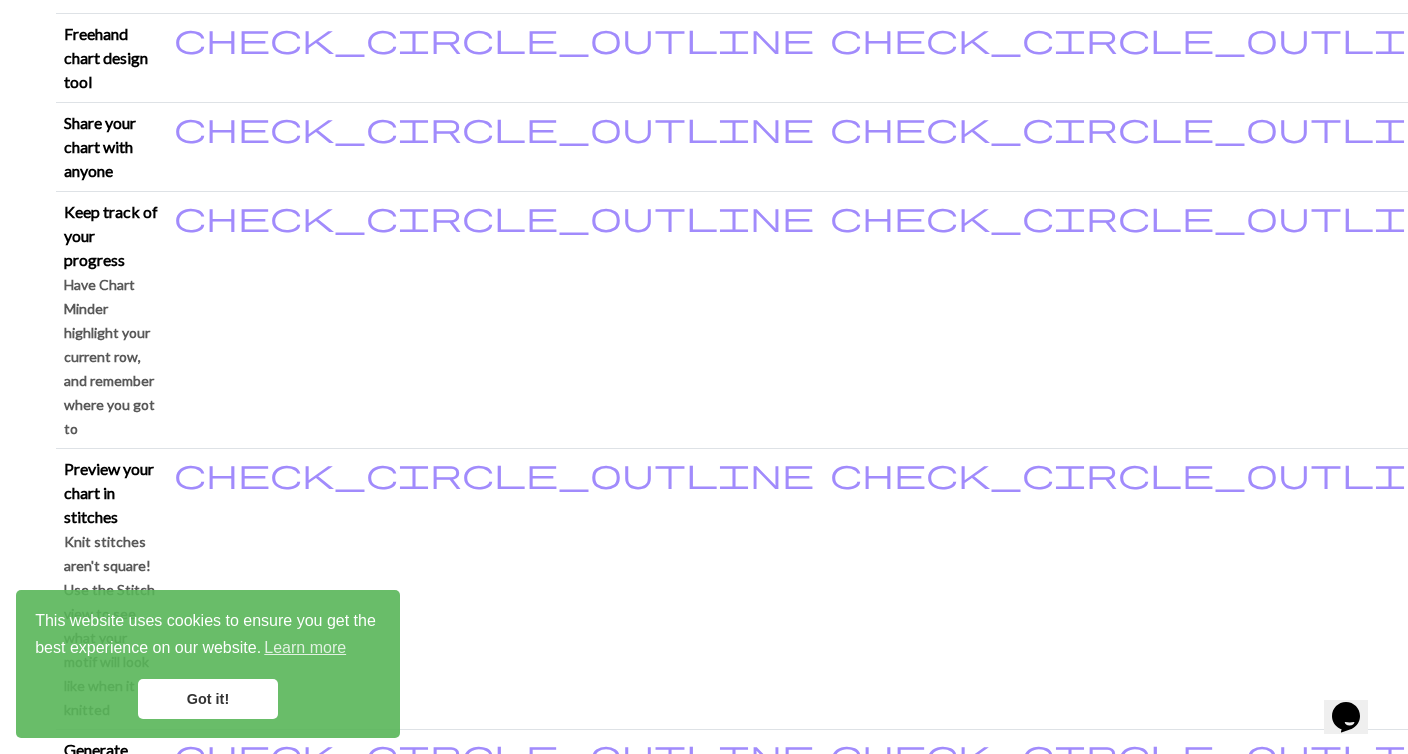 click on "Got it!" at bounding box center (208, 699) 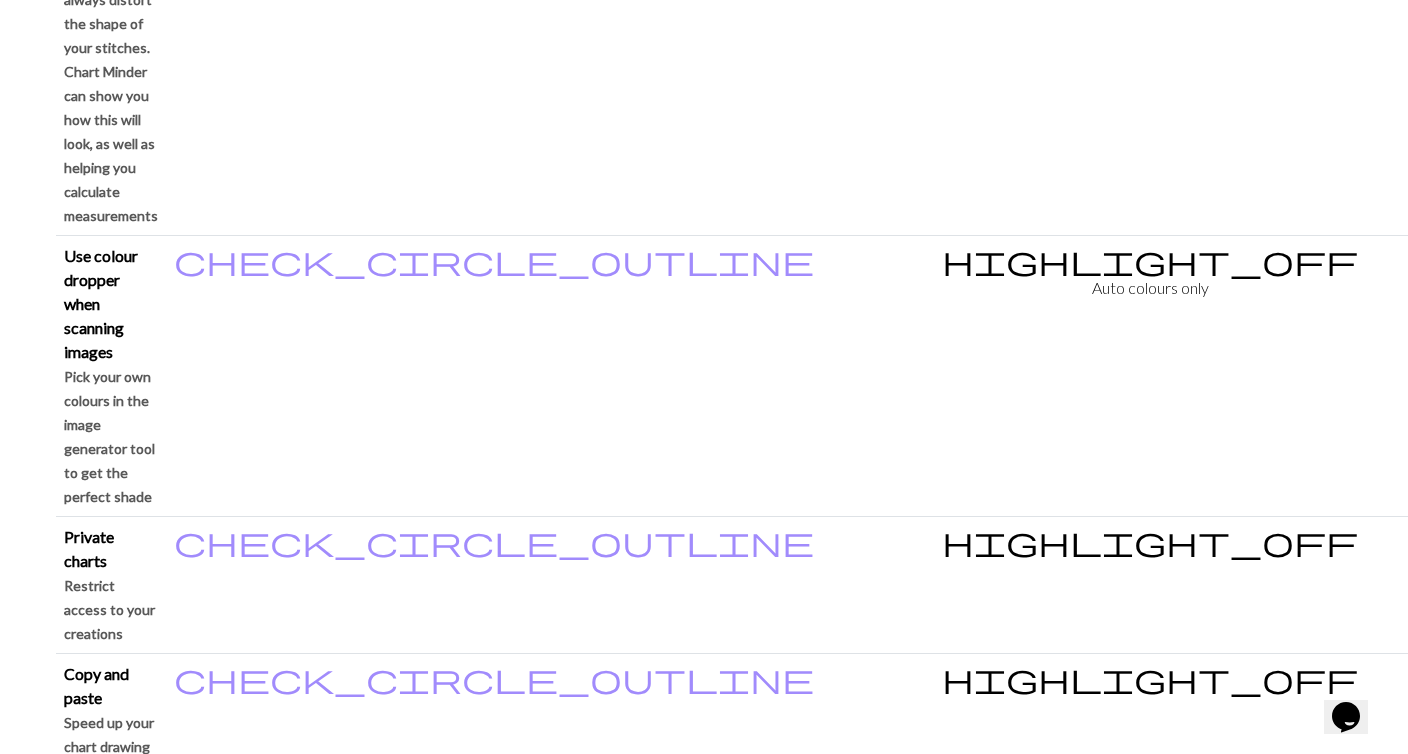 scroll, scrollTop: 2072, scrollLeft: 0, axis: vertical 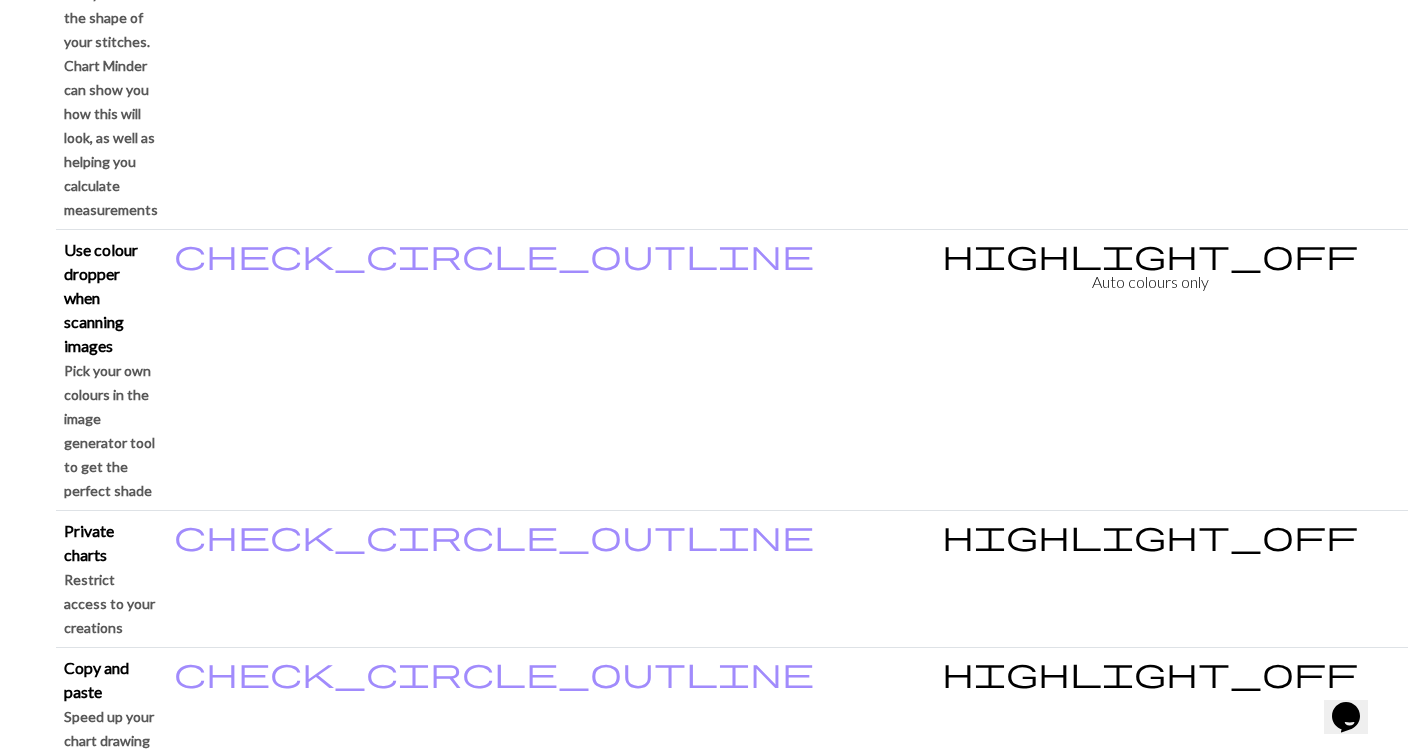 click on "Continue to free version" at bounding box center [1144, 3398] 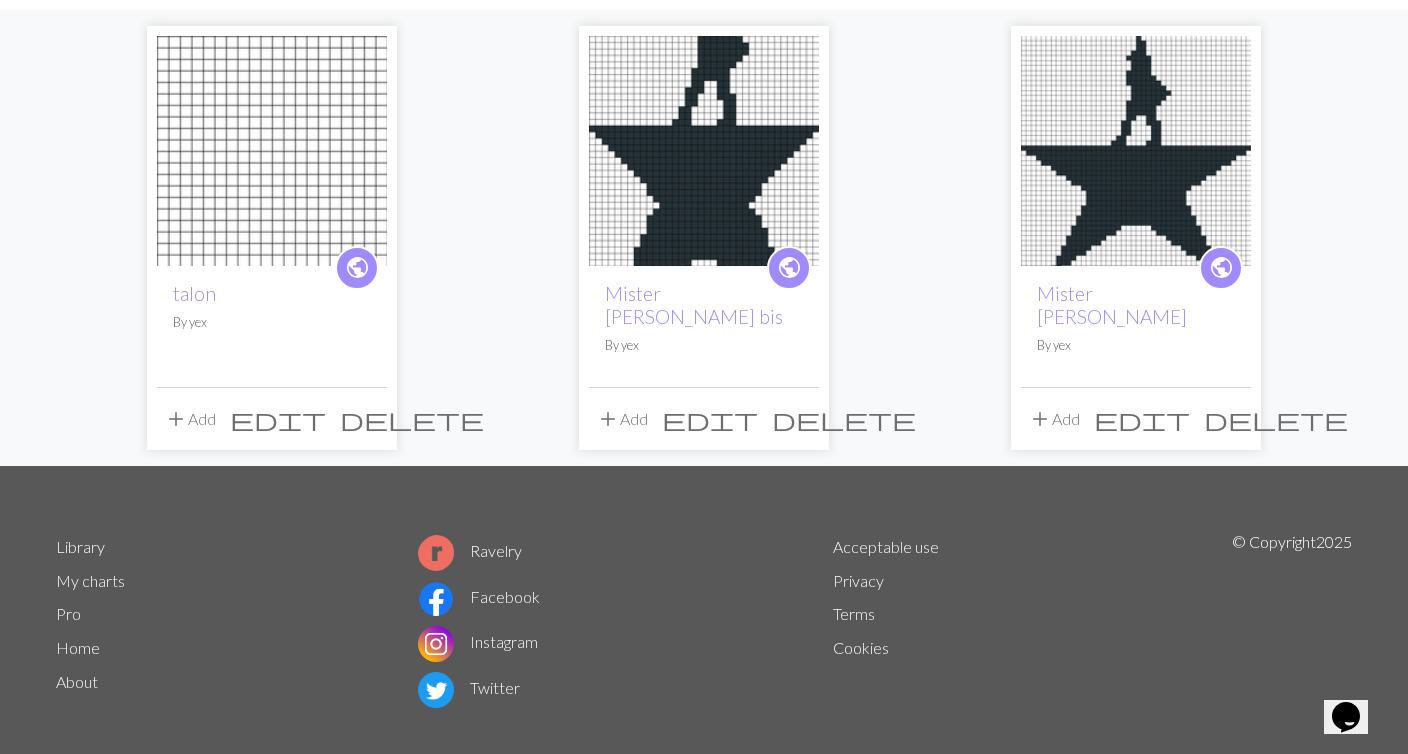 scroll, scrollTop: 0, scrollLeft: 0, axis: both 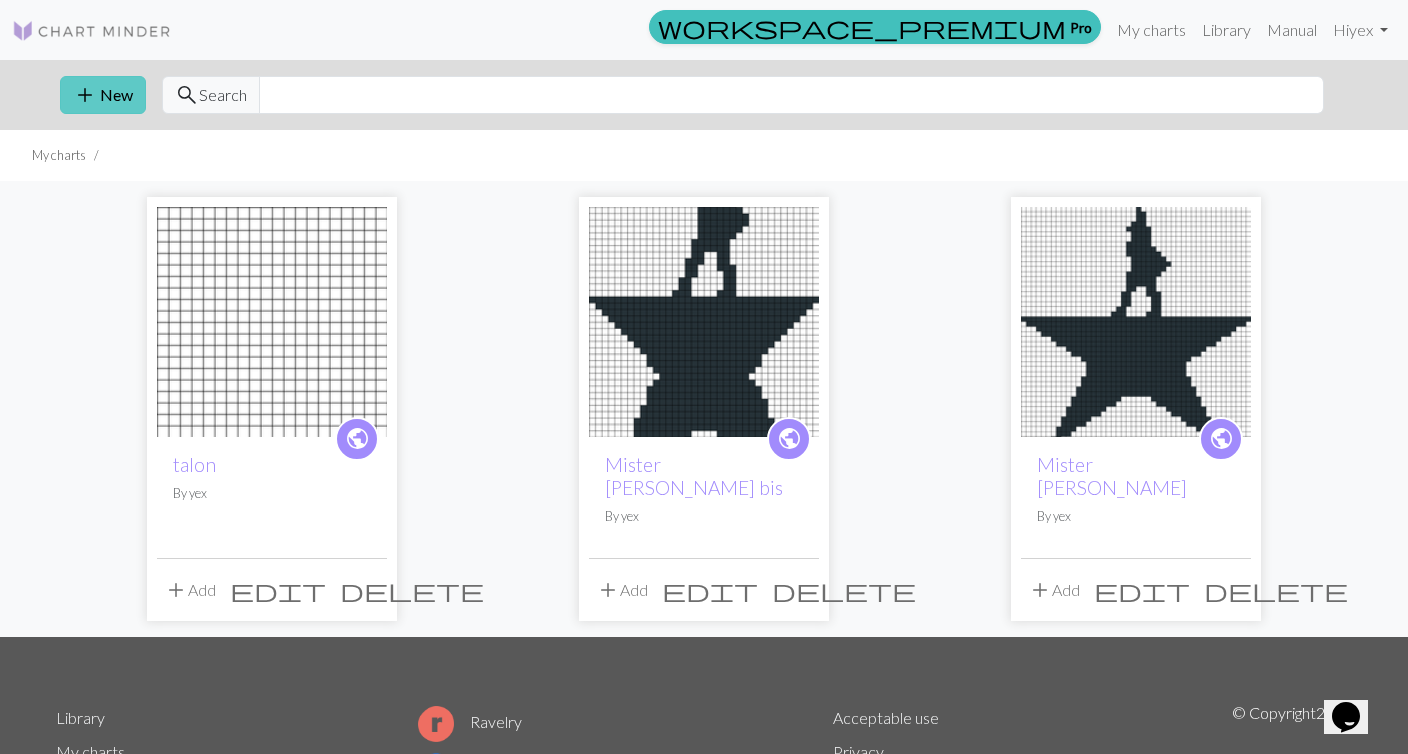 click on "add   New" at bounding box center (103, 95) 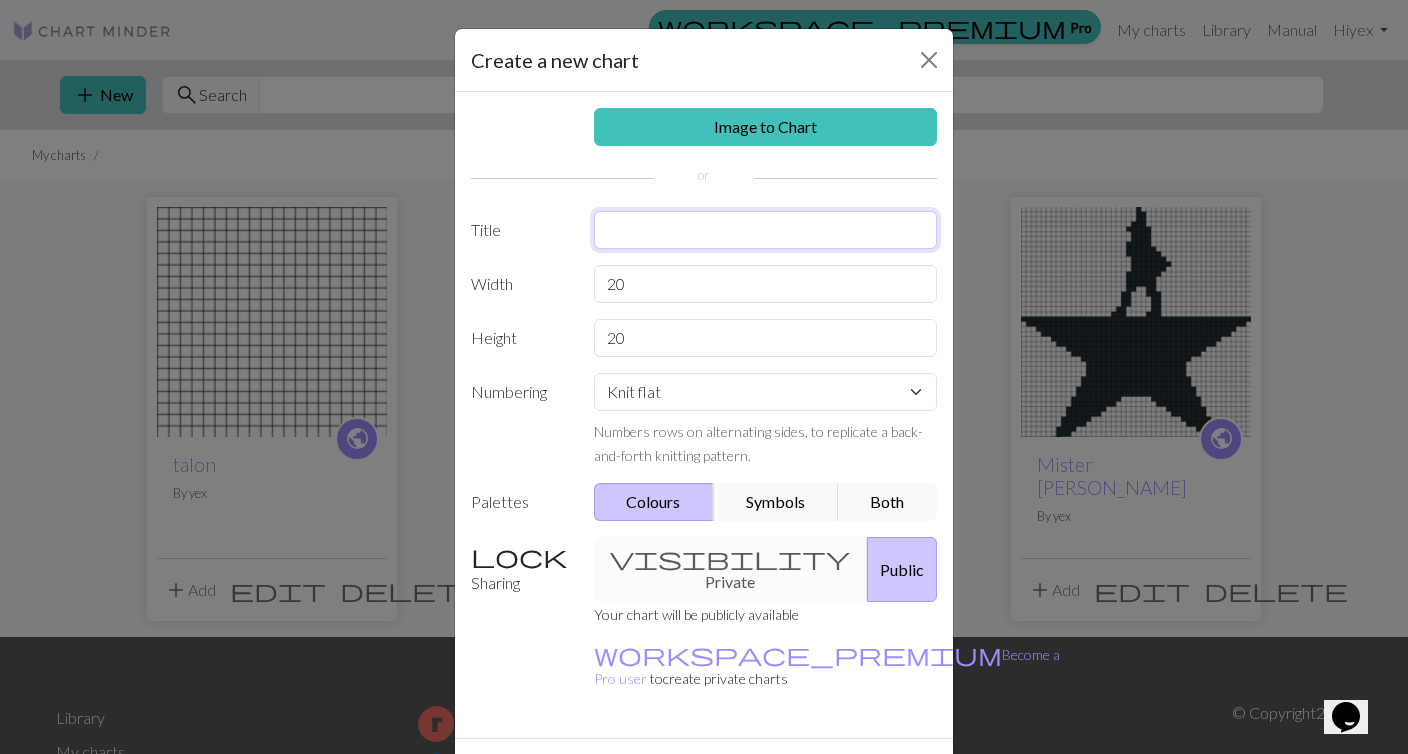 click at bounding box center (766, 230) 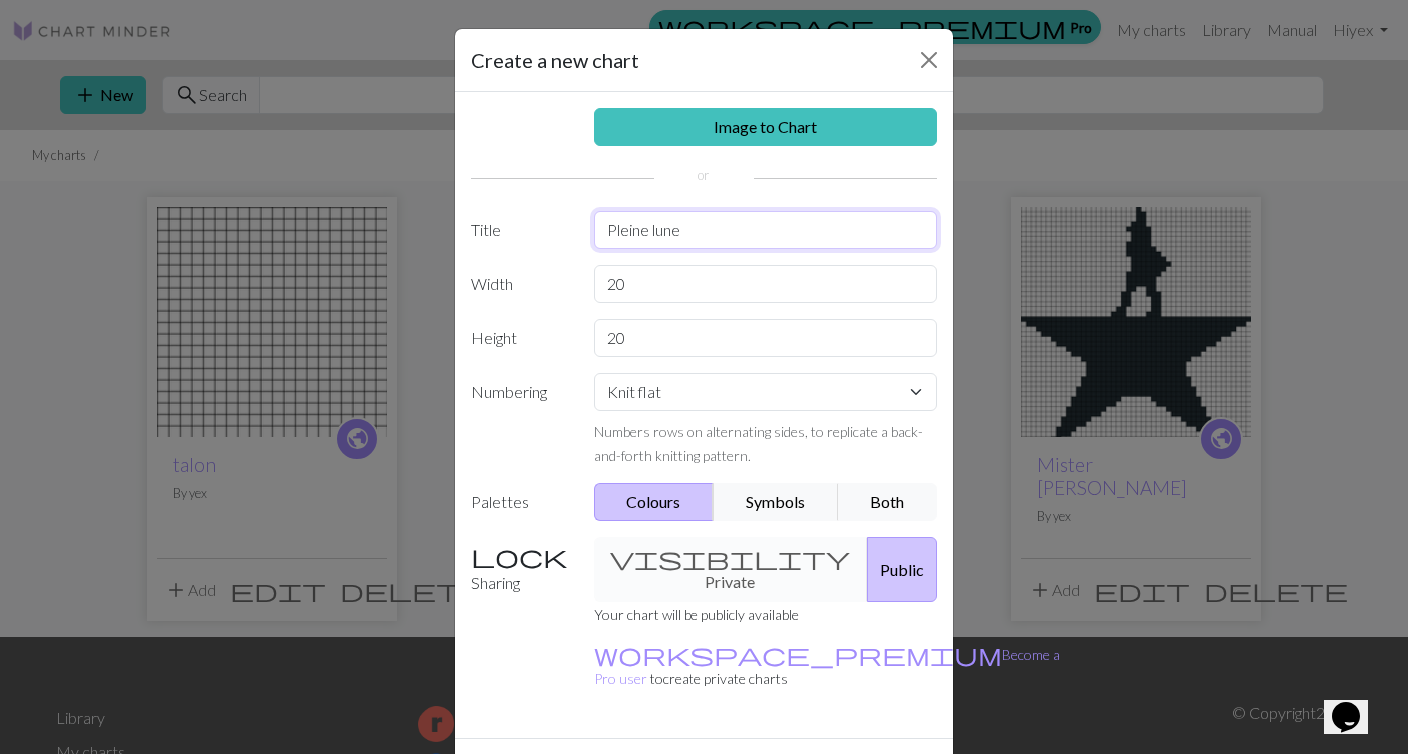 type on "Pleine lune" 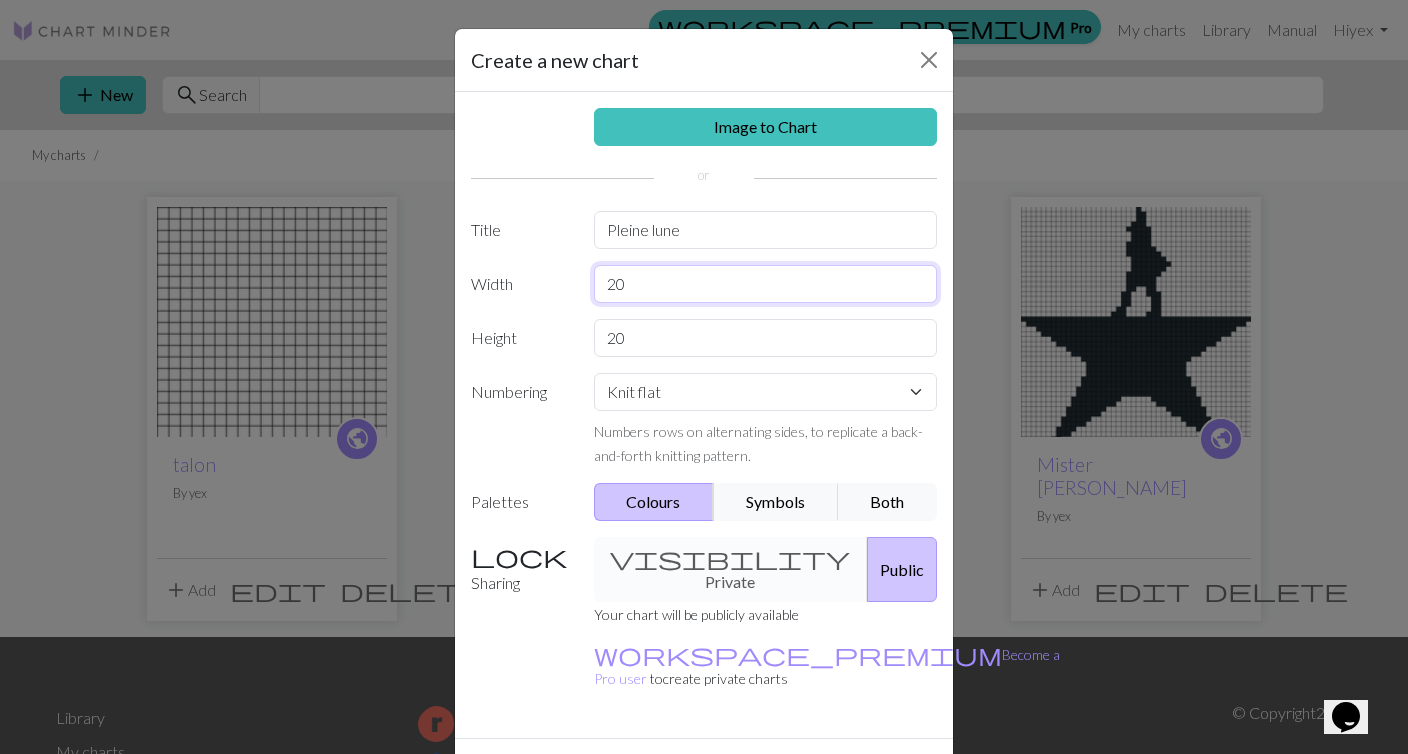 click on "20" at bounding box center [766, 284] 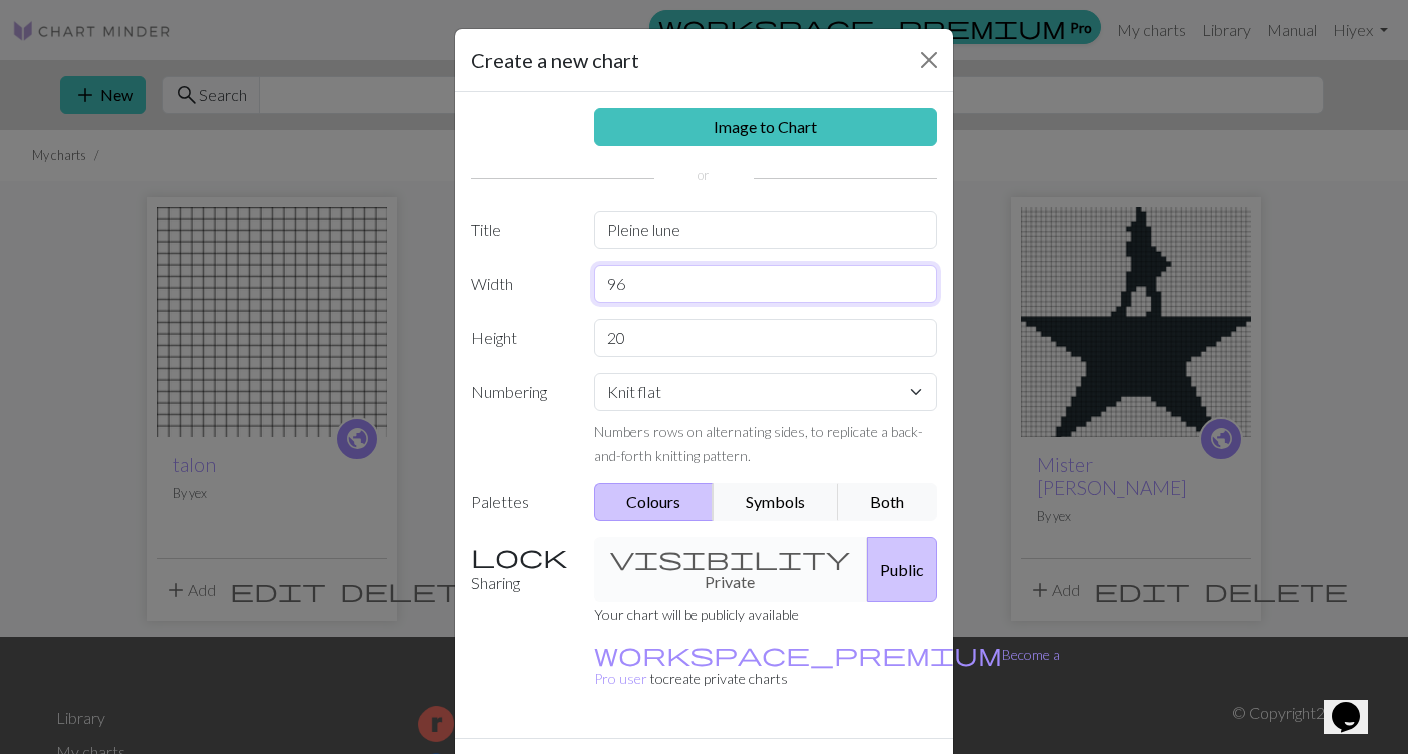type on "96" 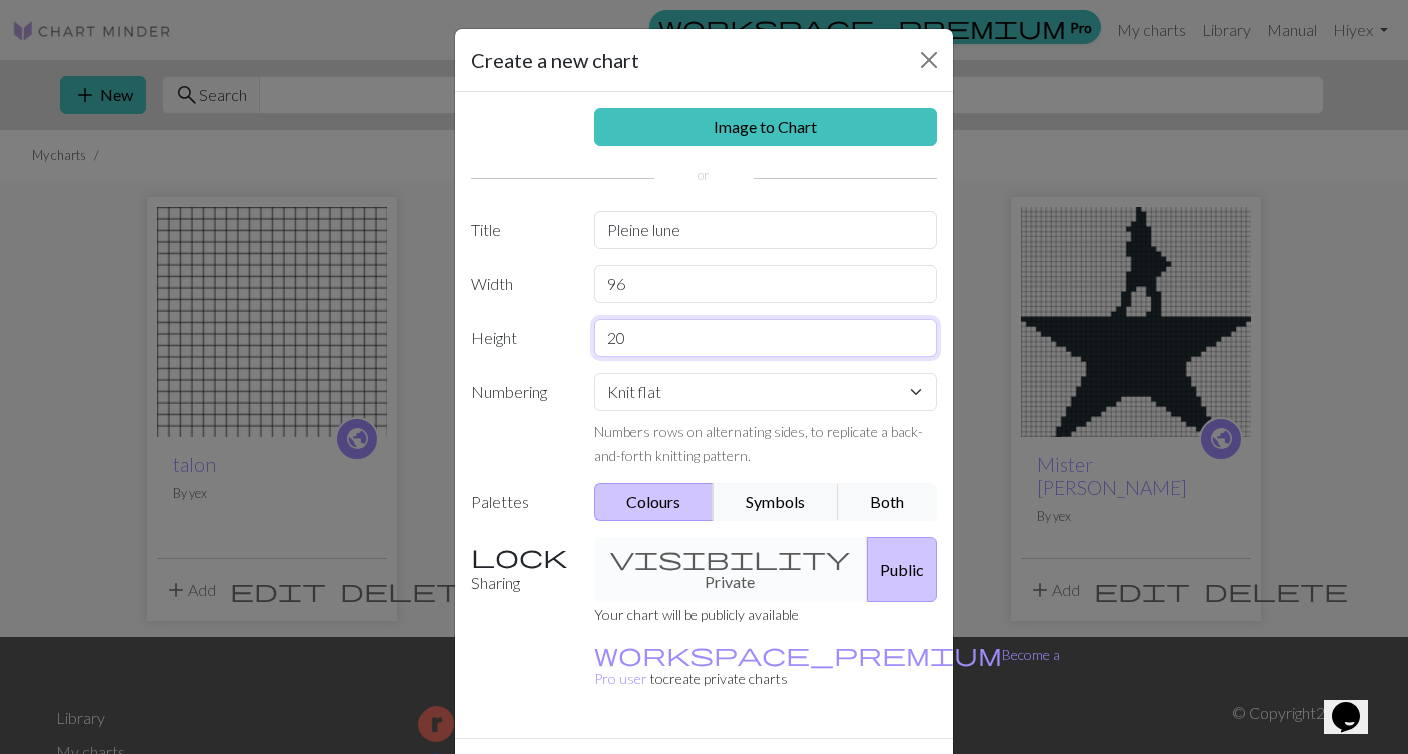 drag, startPoint x: 650, startPoint y: 328, endPoint x: 564, endPoint y: 335, distance: 86.28442 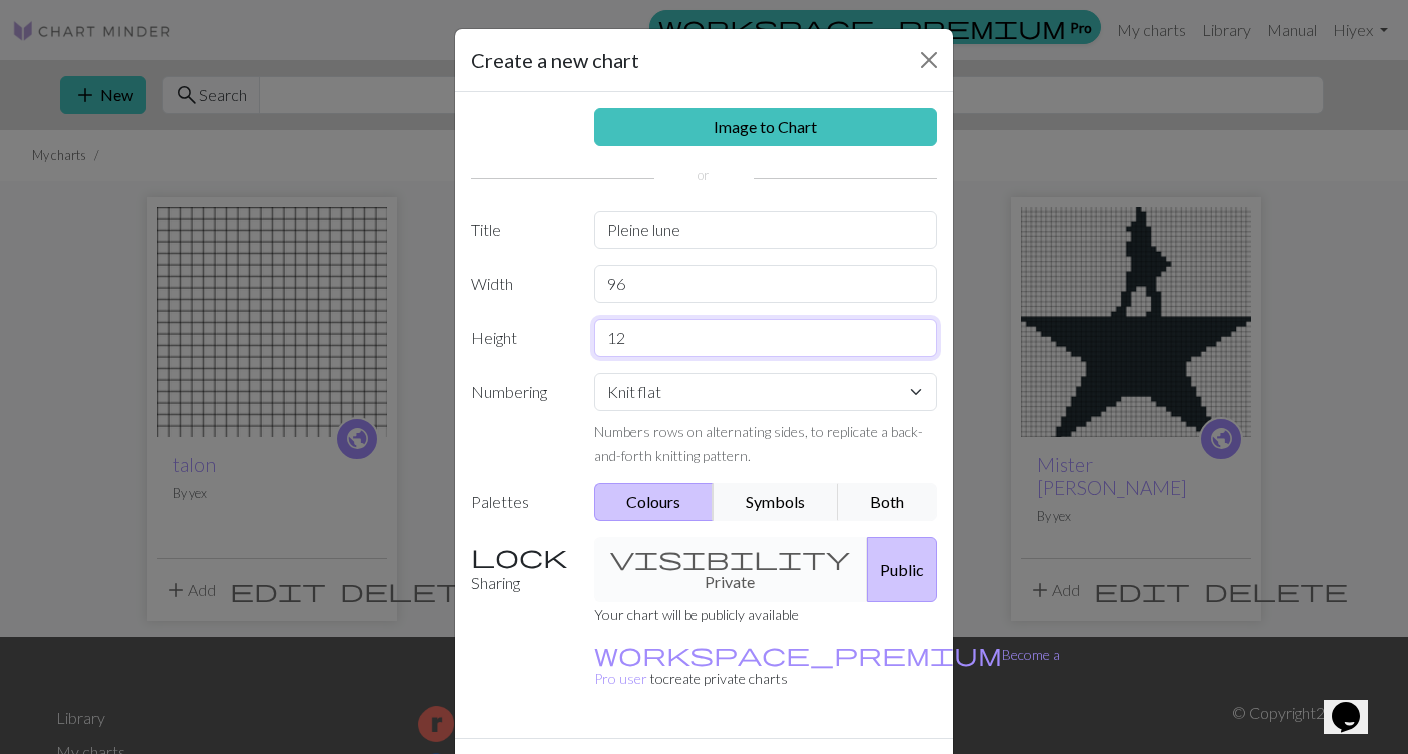 type on "12" 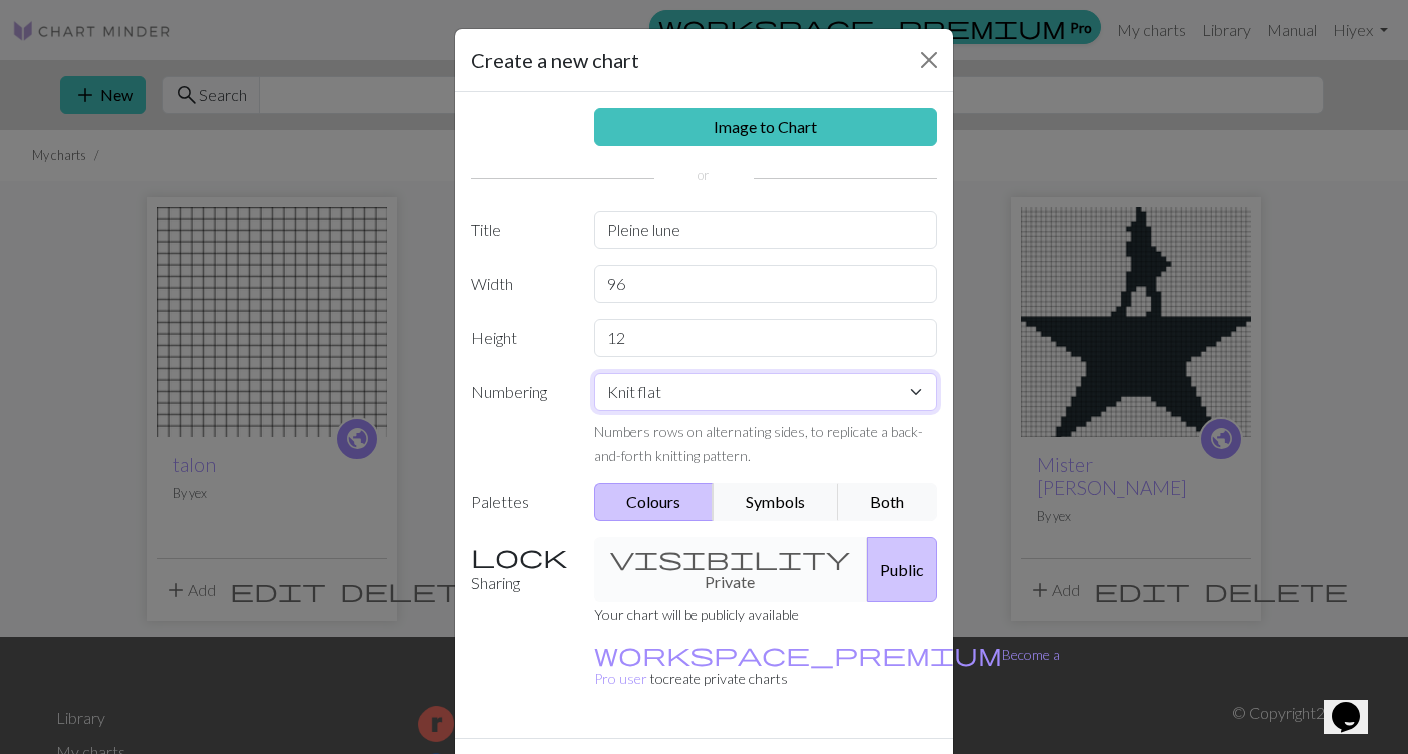 click on "Knit flat Knit in the round Lace knitting Cross stitch" at bounding box center (766, 392) 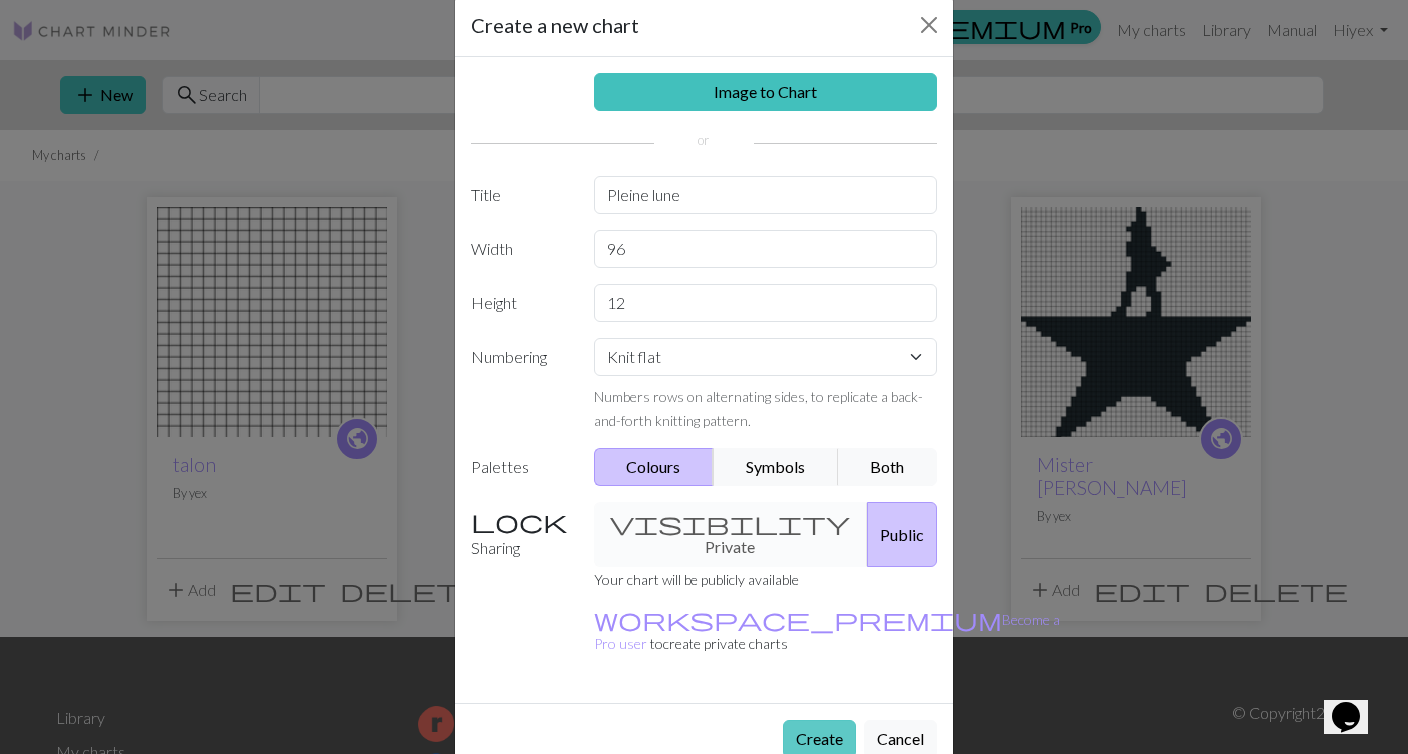click on "Create" at bounding box center (819, 739) 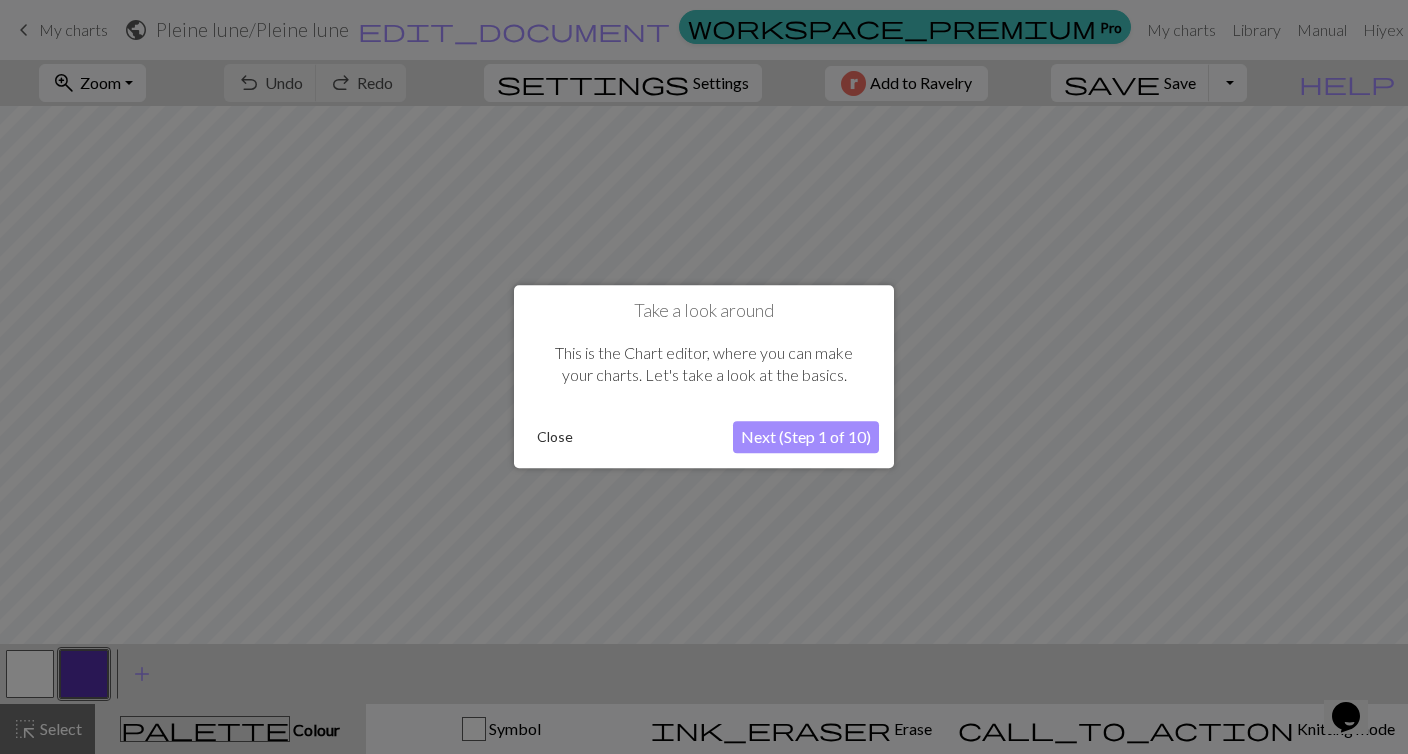 click on "Next (Step 1 of 10)" at bounding box center [806, 438] 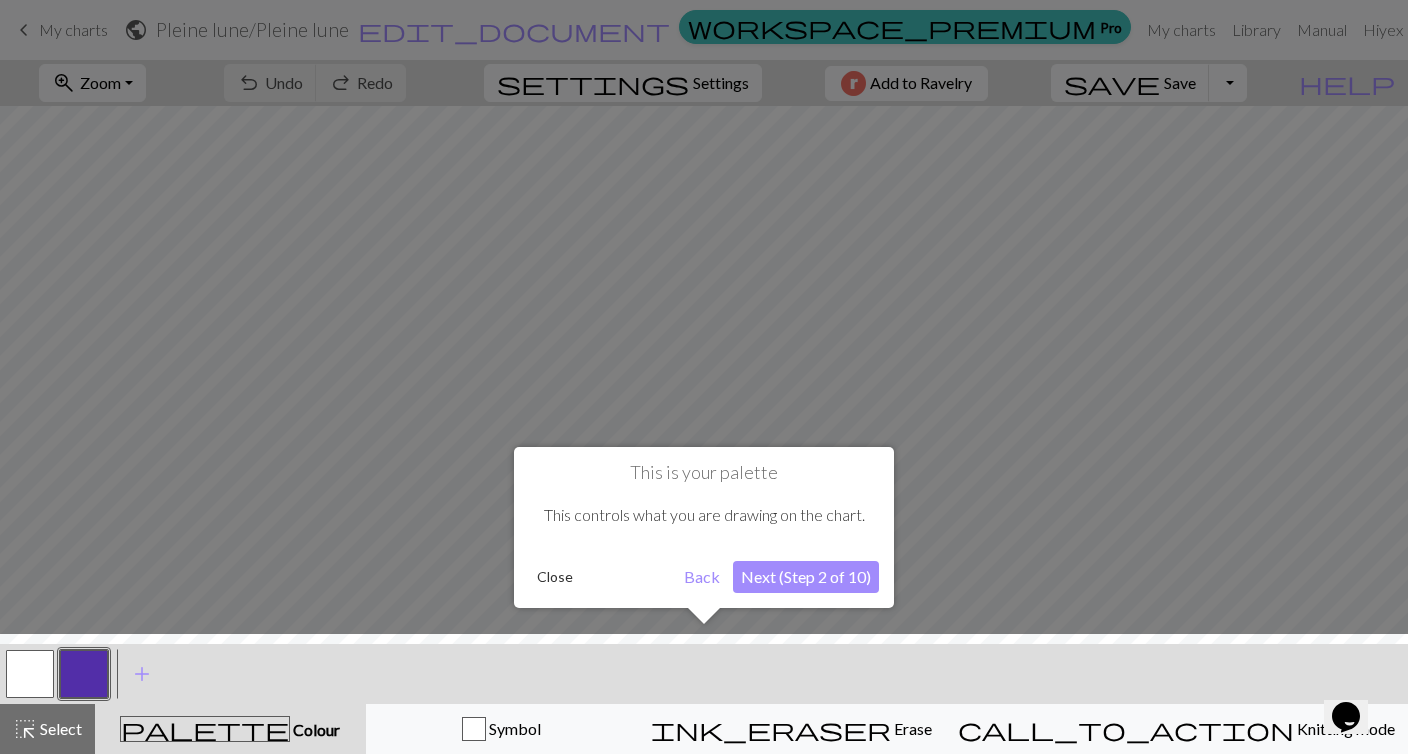 click on "Next (Step 2 of 10)" at bounding box center [806, 577] 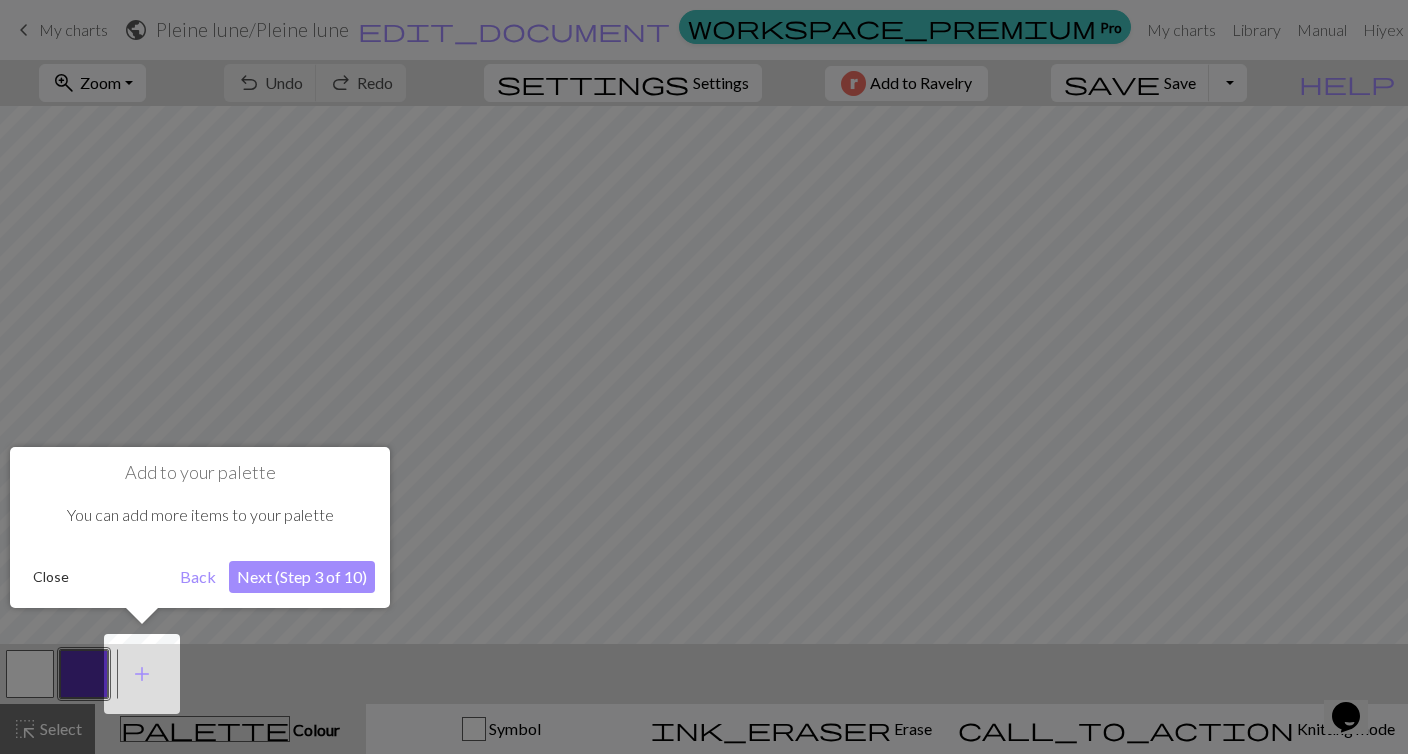 click on "Next (Step 3 of 10)" at bounding box center [302, 577] 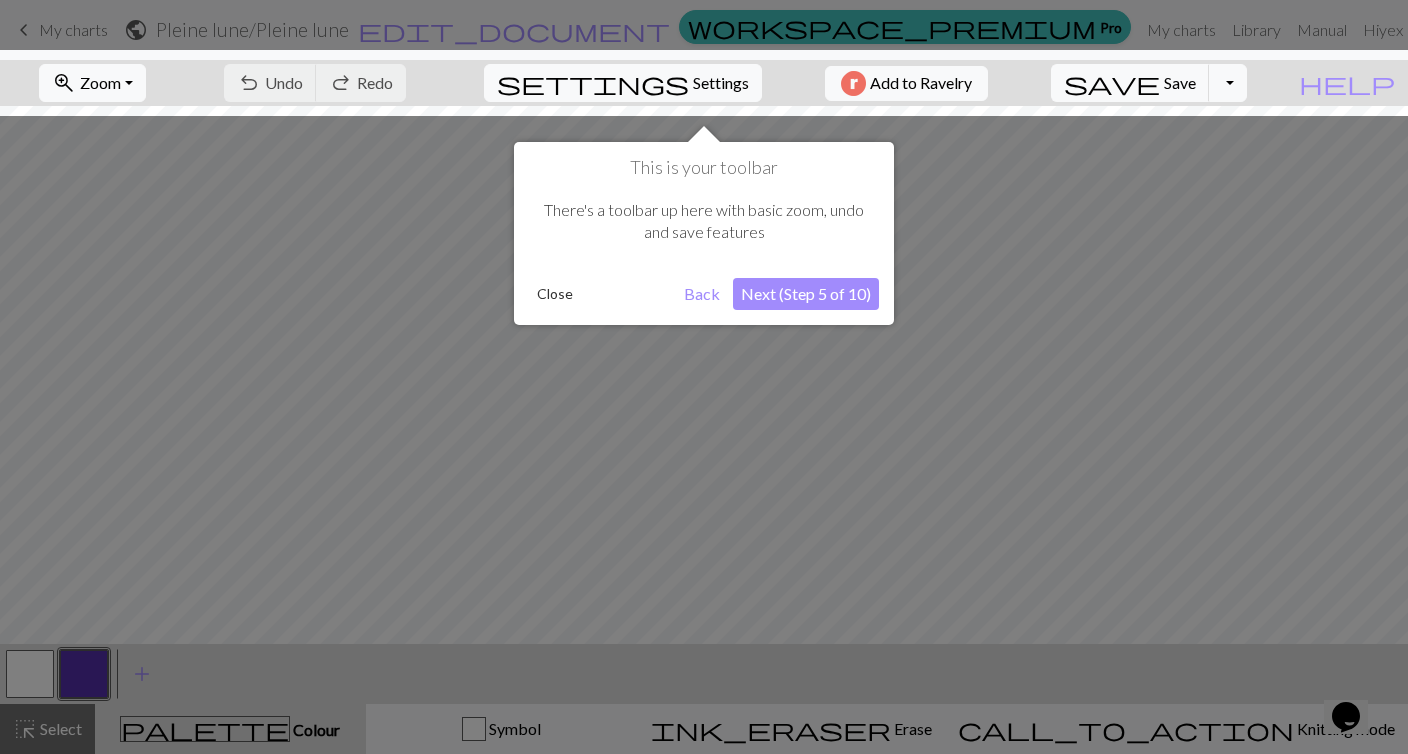 click on "Next (Step 5 of 10)" at bounding box center [806, 294] 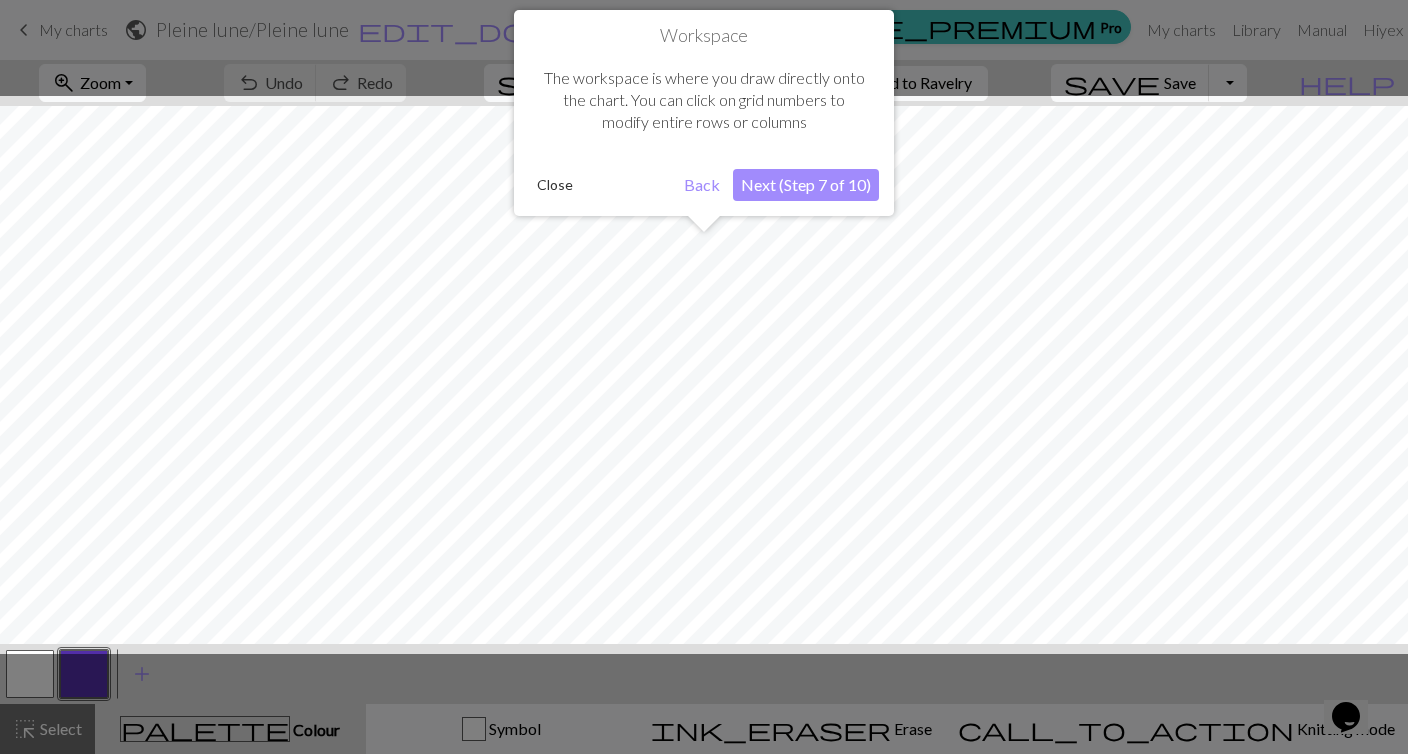 click on "Next (Step 7 of 10)" at bounding box center (806, 185) 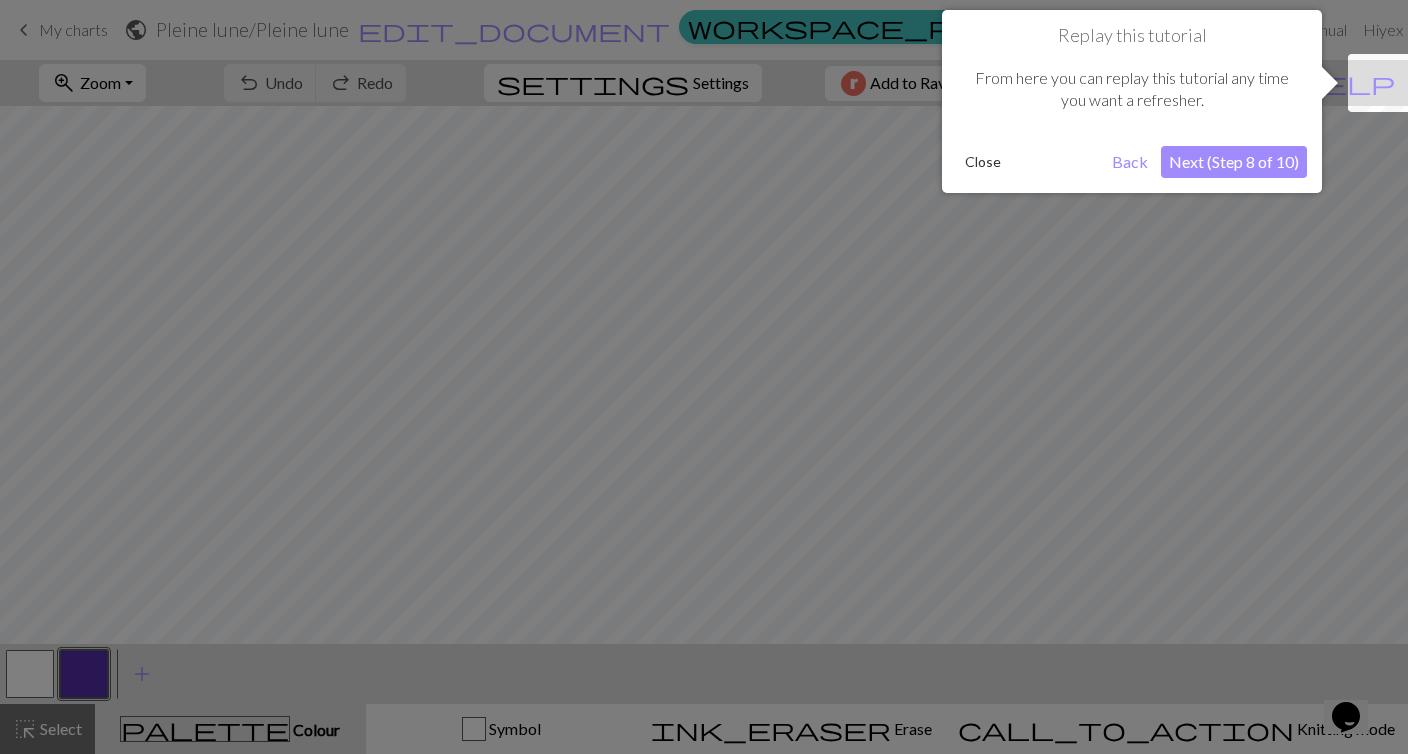 click on "Back" at bounding box center [1130, 162] 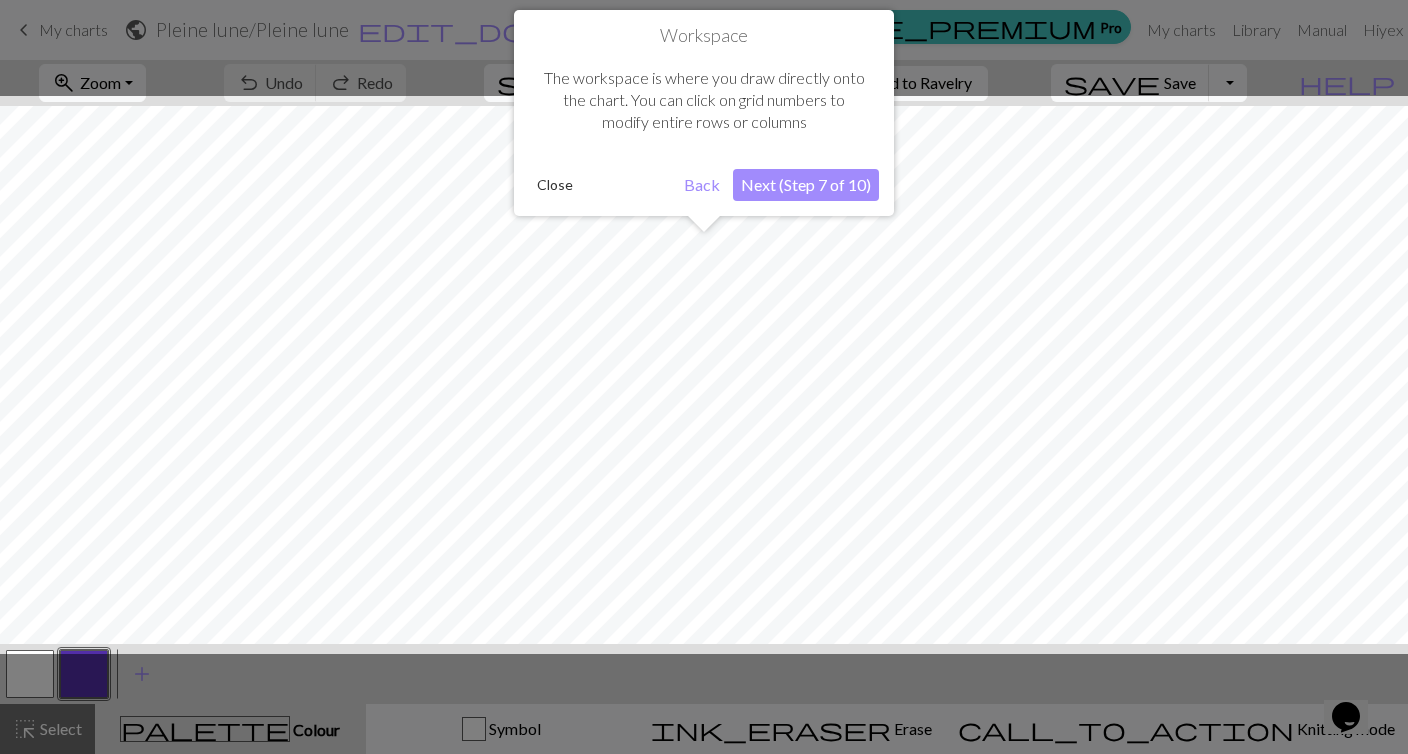 click on "Back" at bounding box center (702, 185) 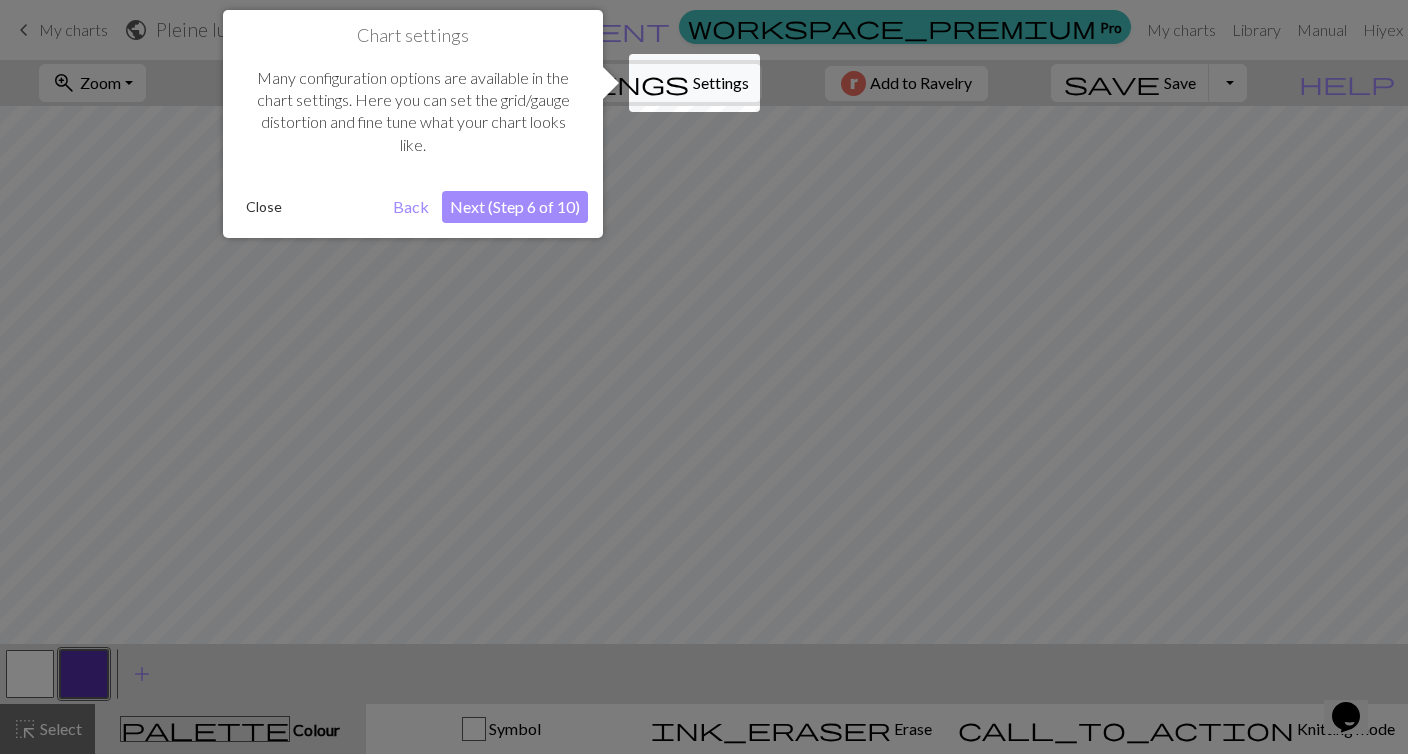 click on "Close" at bounding box center (264, 207) 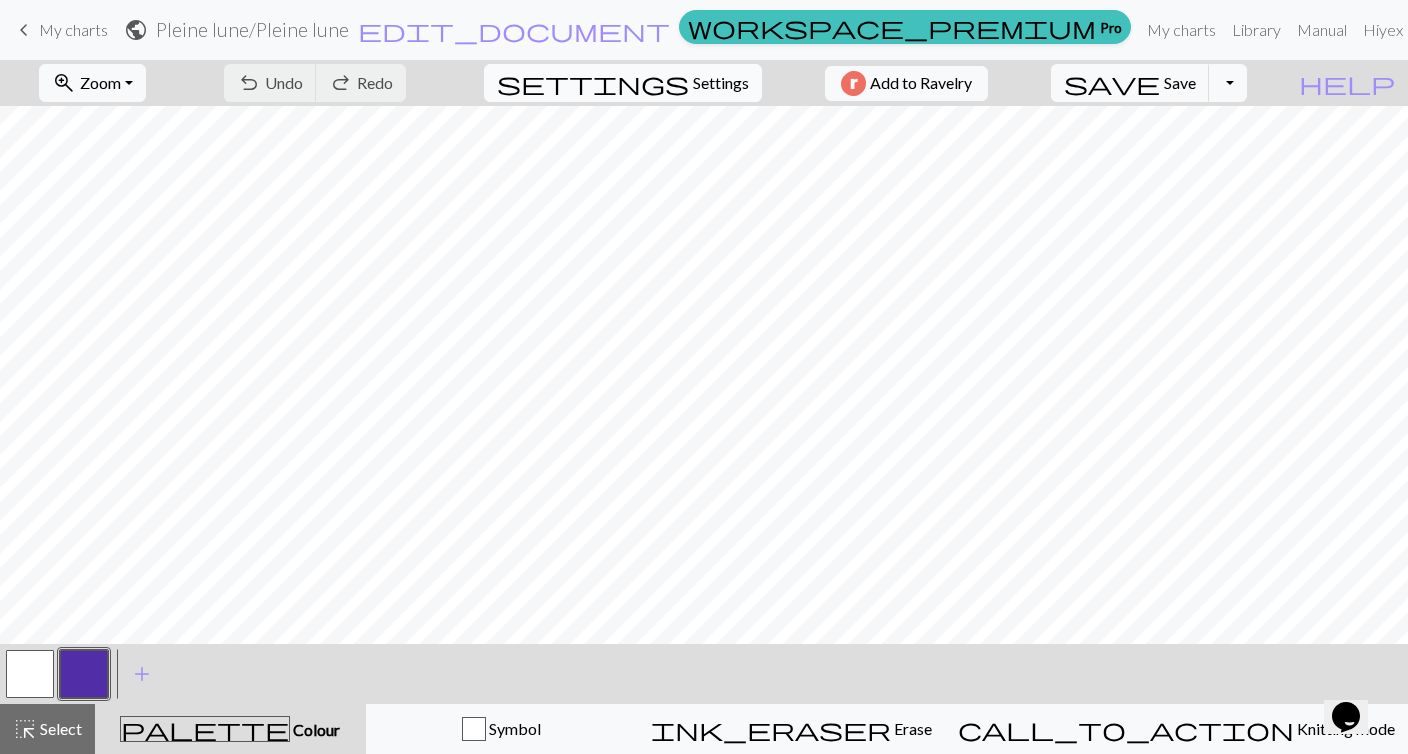 click on "Settings" at bounding box center (721, 83) 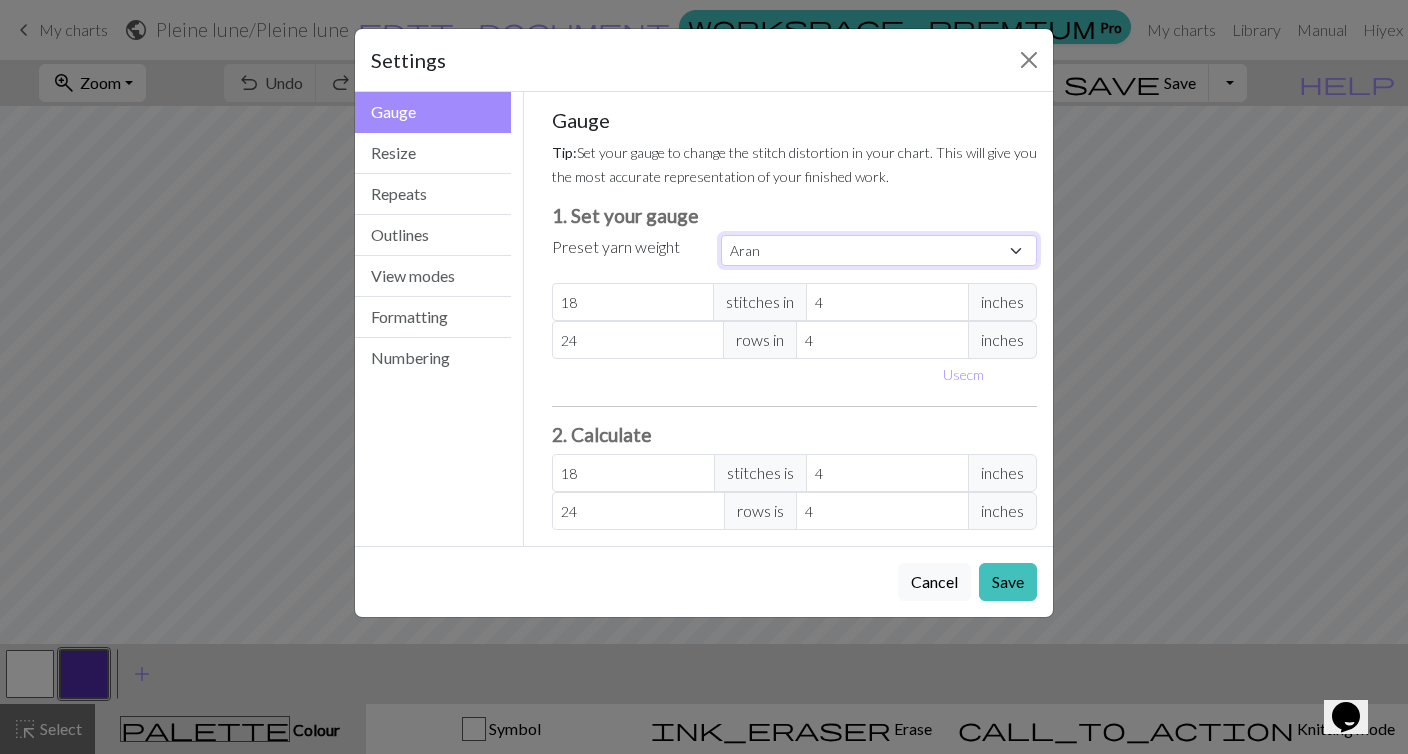 click on "Custom Square Lace Light Fingering Fingering Sport Double knit Worsted Aran Bulky Super Bulky" at bounding box center [879, 250] 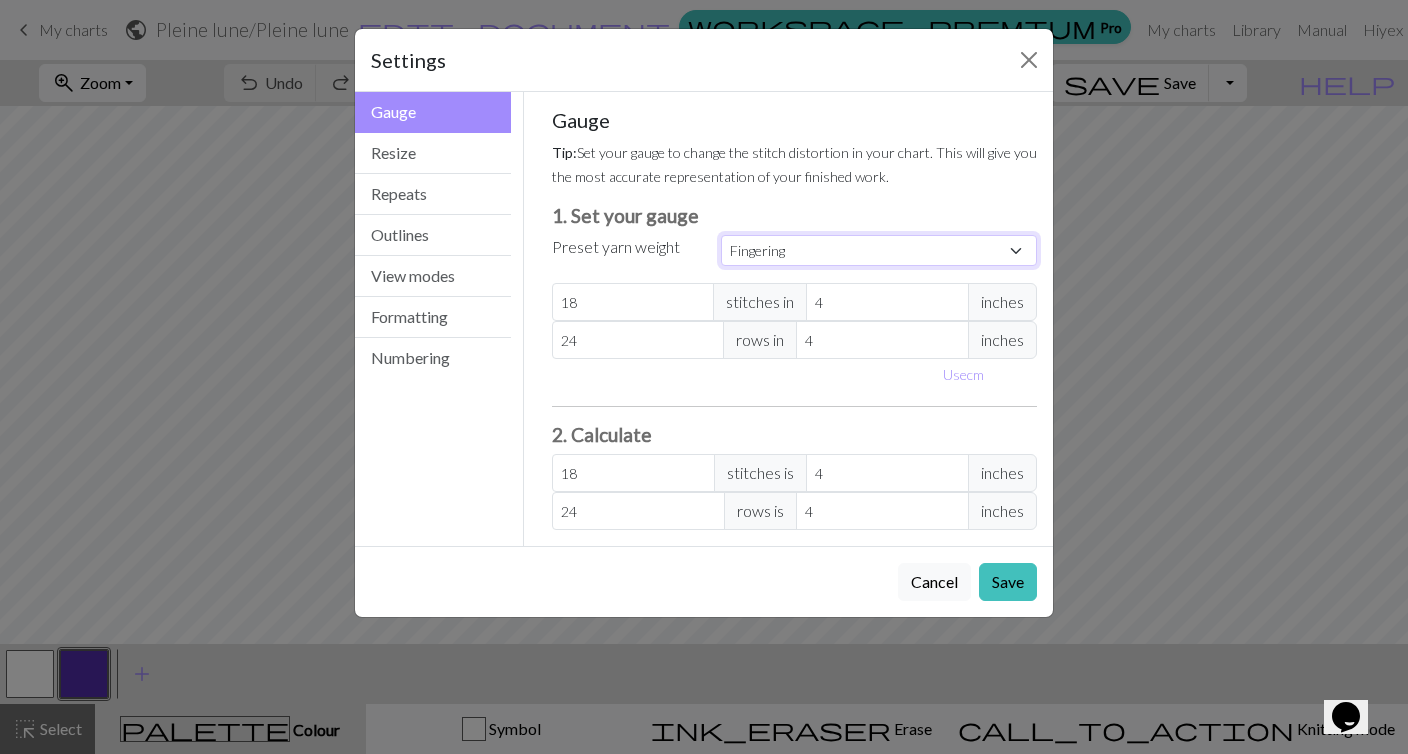 type on "28" 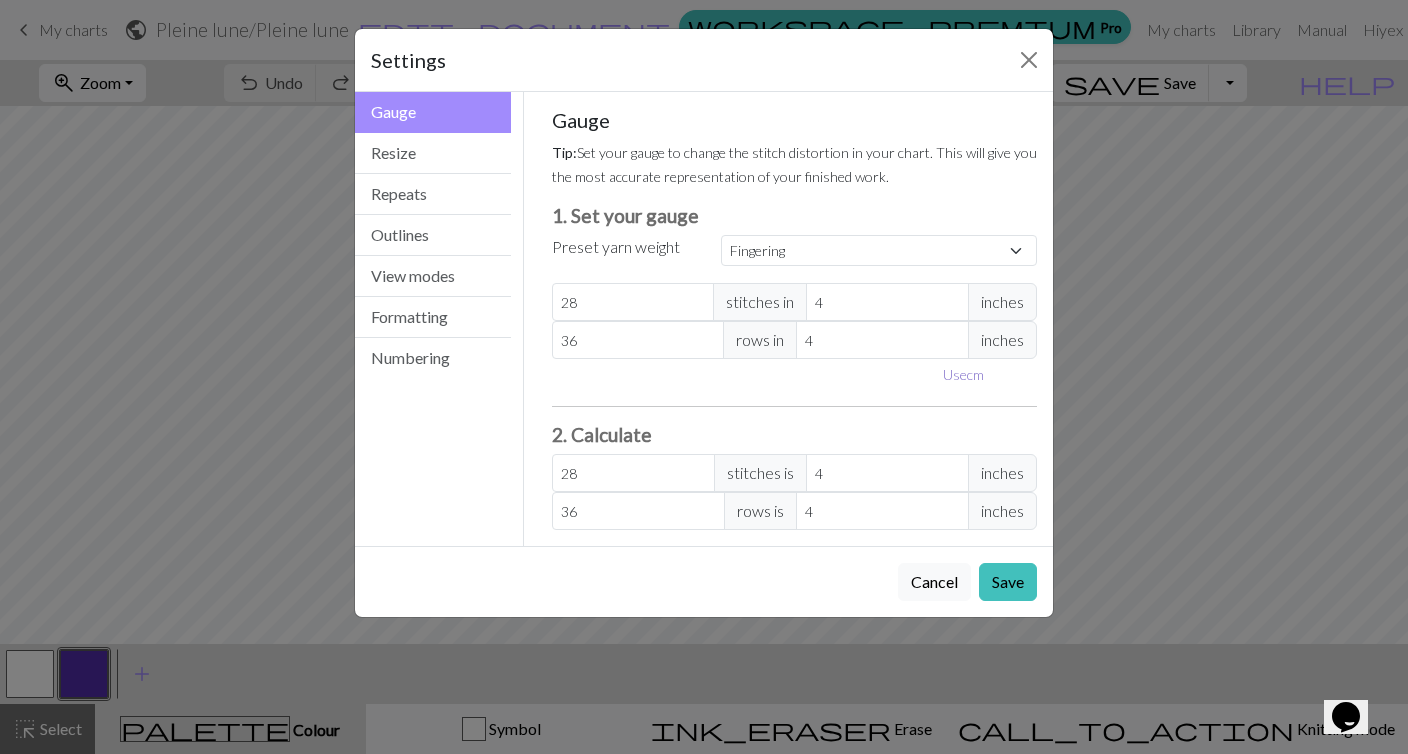 click on "Use  cm" at bounding box center (963, 374) 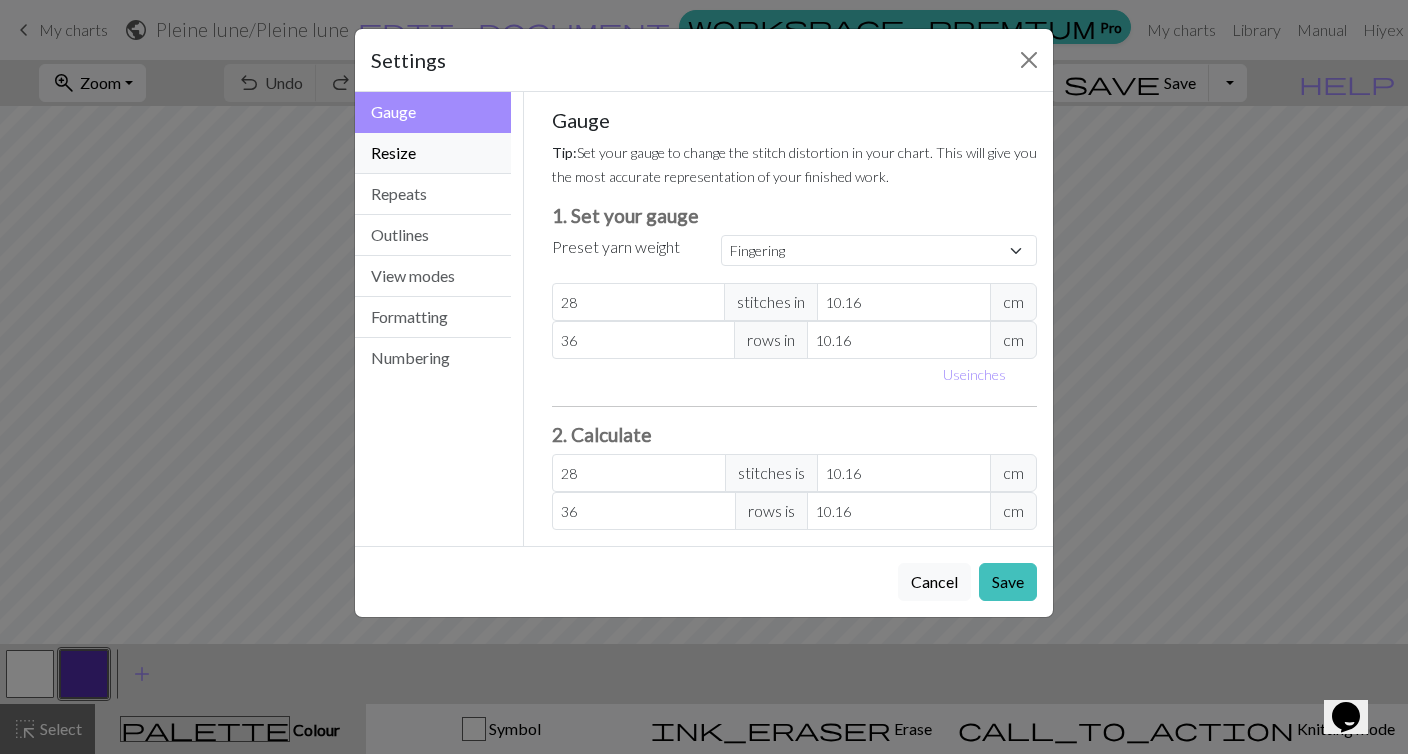 click on "Resize" at bounding box center (433, 153) 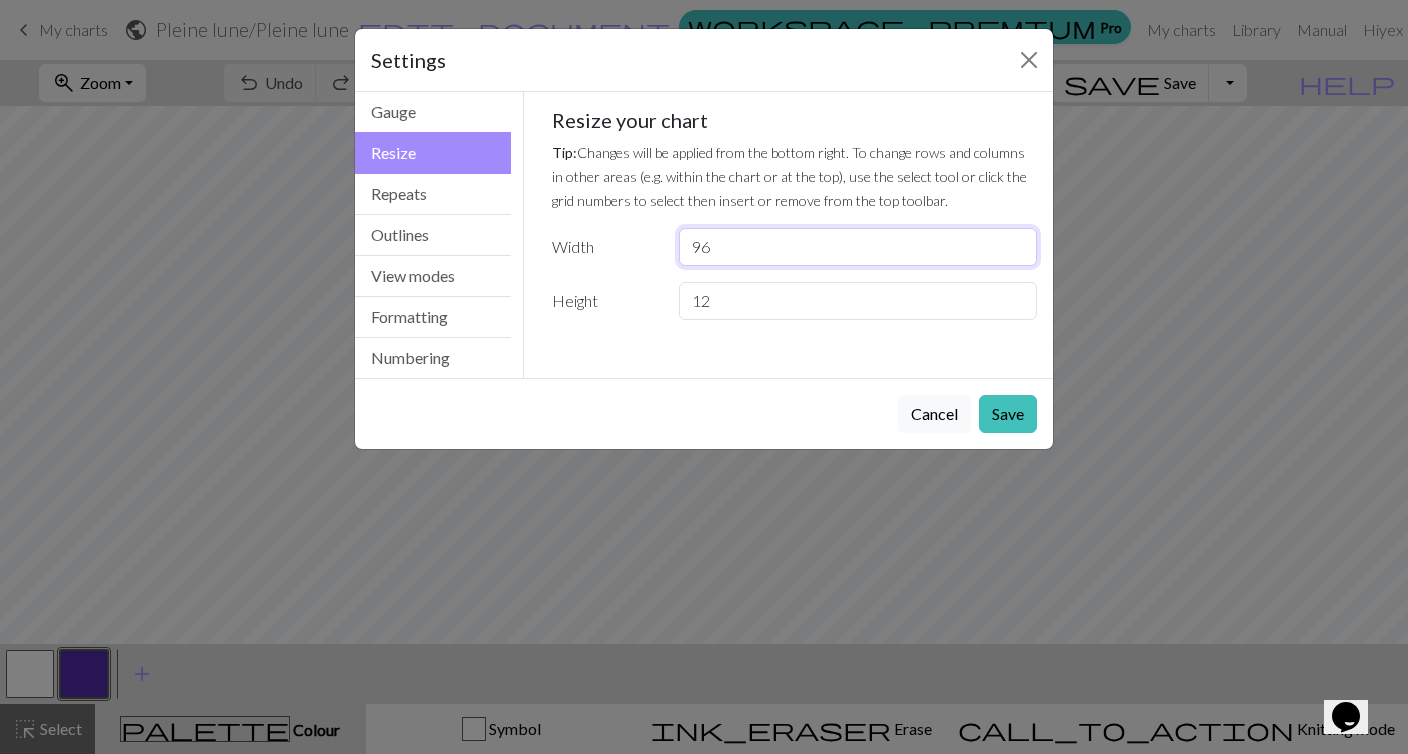 drag, startPoint x: 729, startPoint y: 249, endPoint x: 655, endPoint y: 242, distance: 74.330345 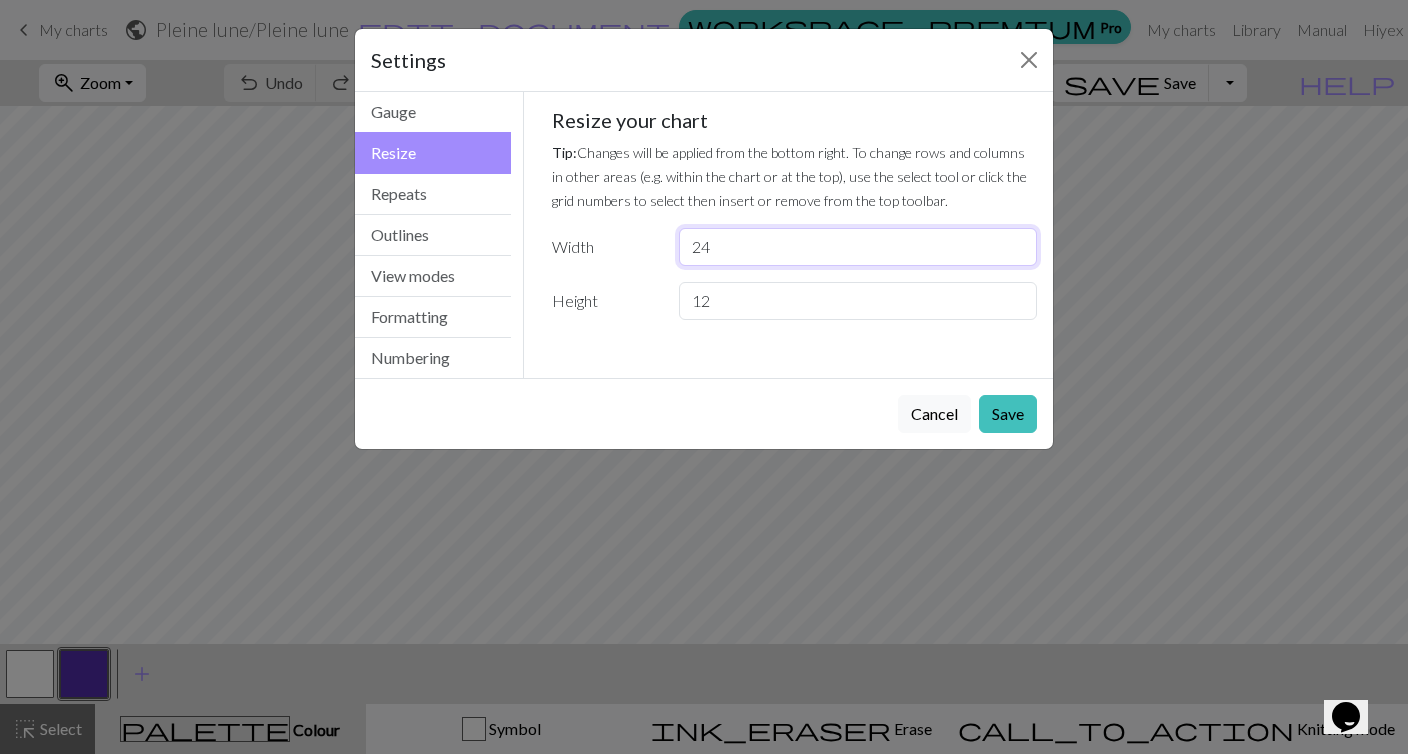 type on "24" 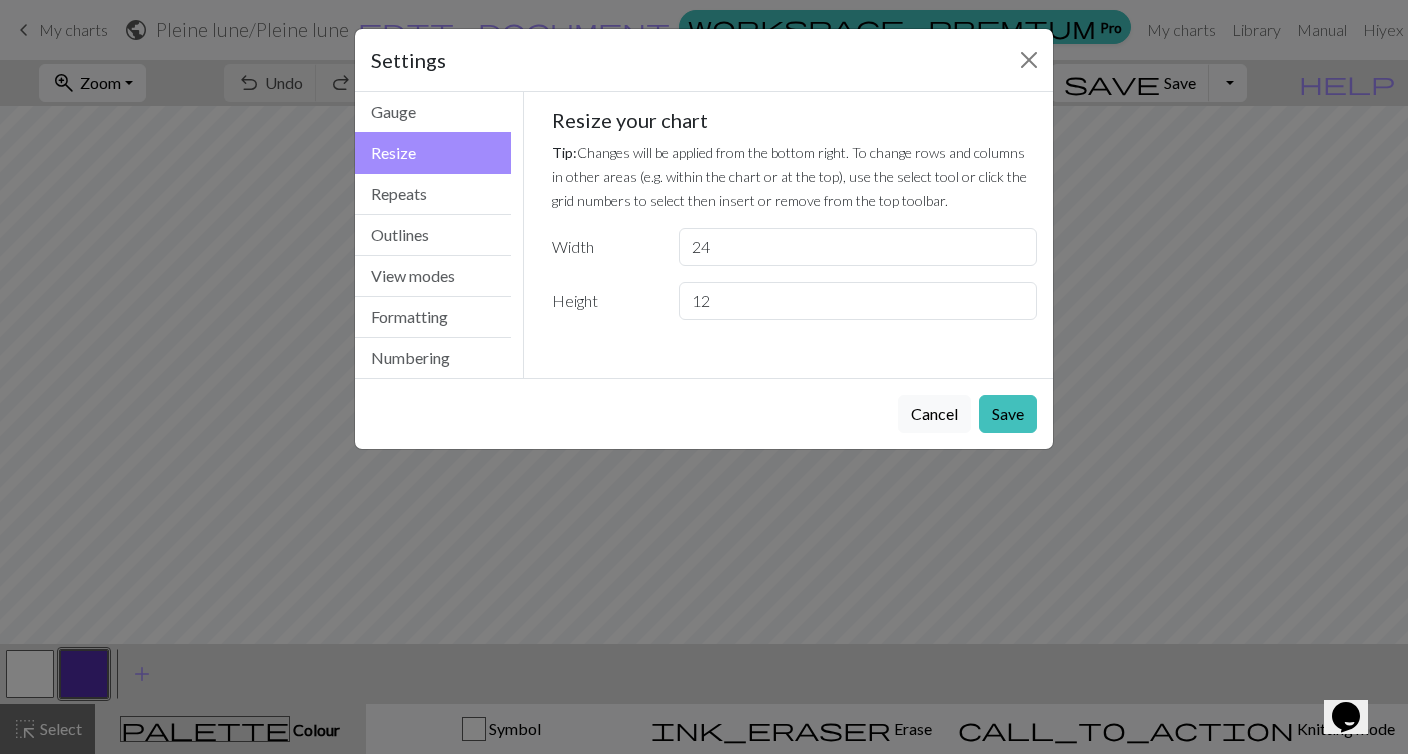 click on "Cancel Save" at bounding box center (704, 413) 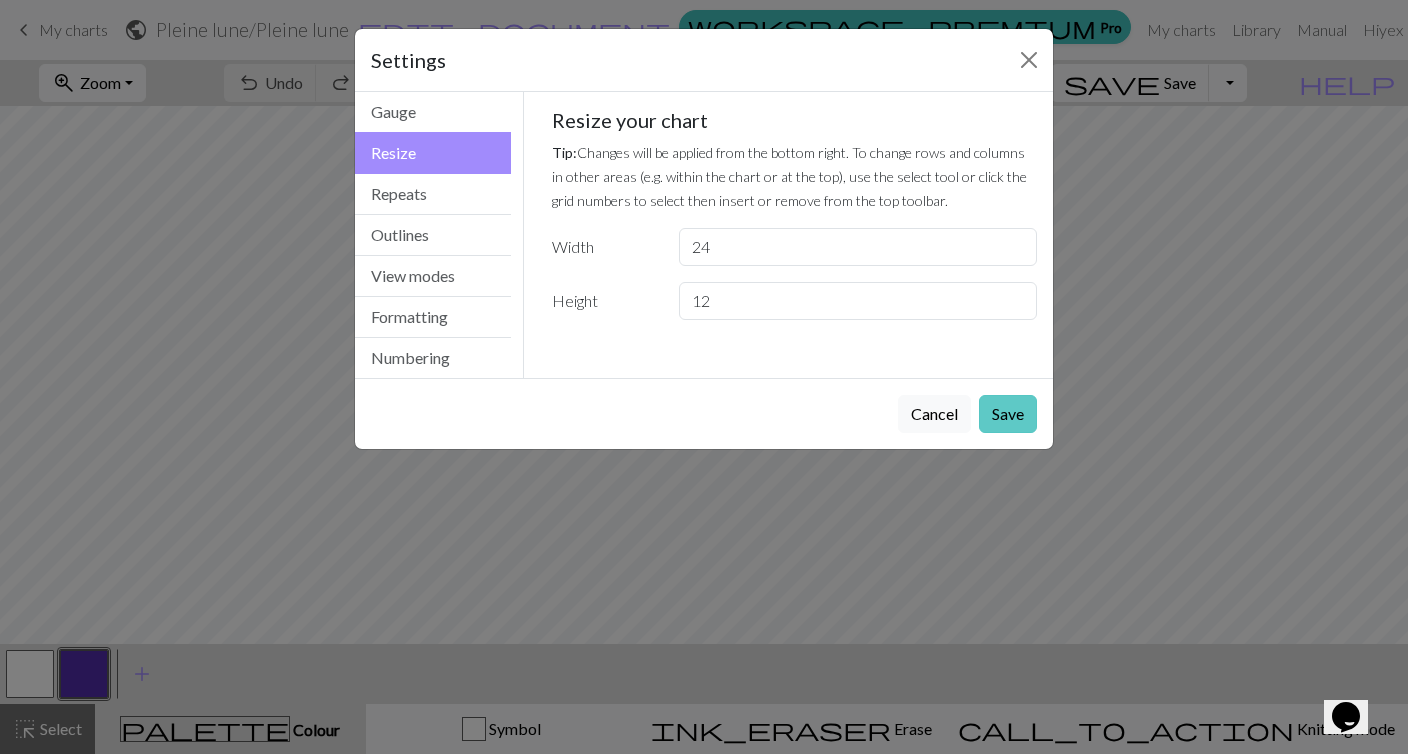 click on "Save" at bounding box center (1008, 414) 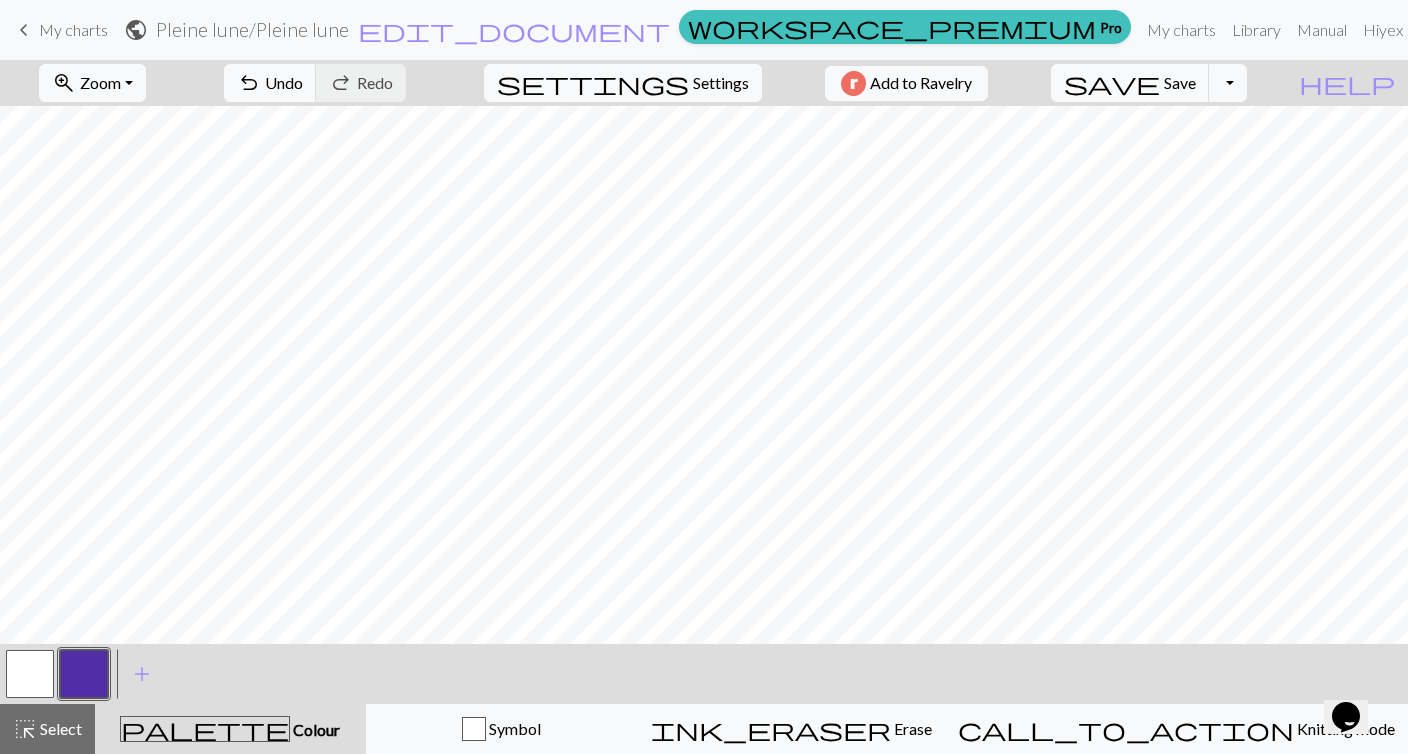 click at bounding box center [84, 674] 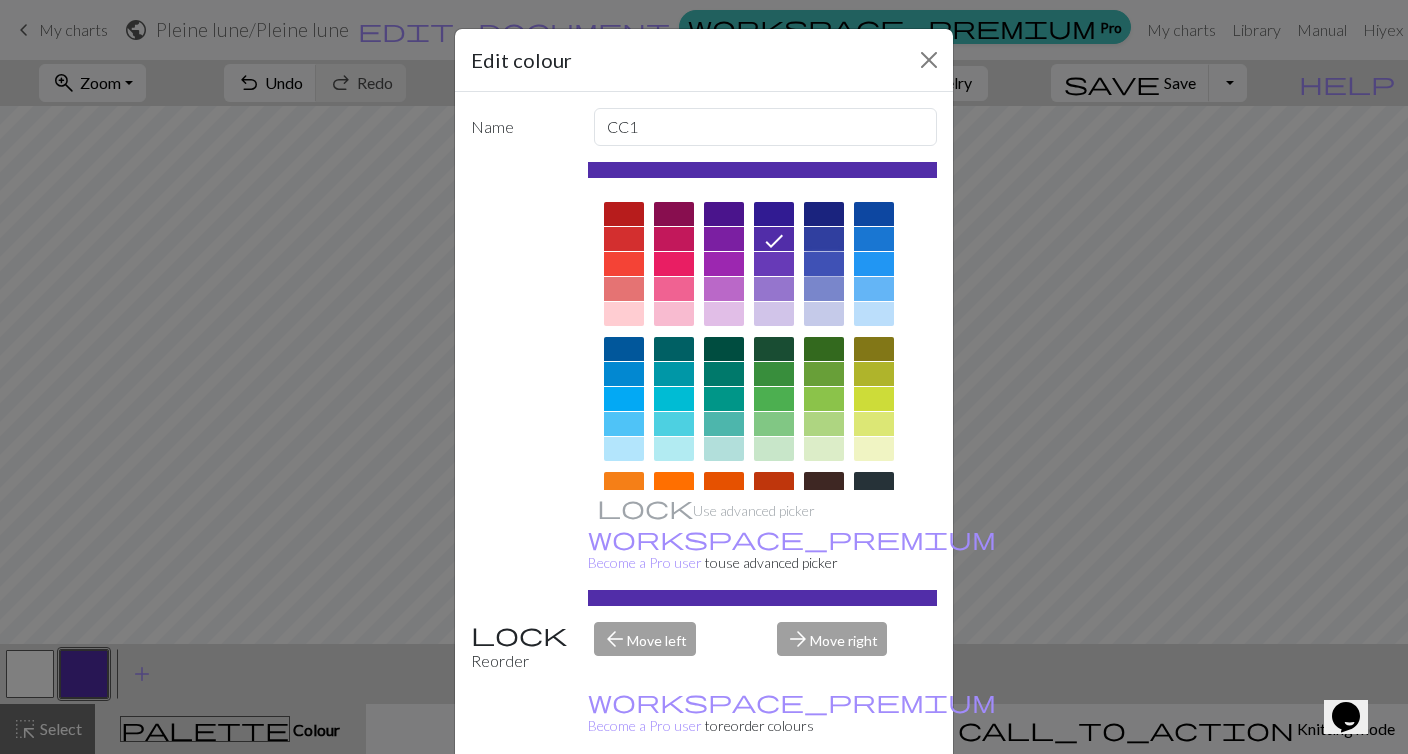 click at bounding box center [824, 264] 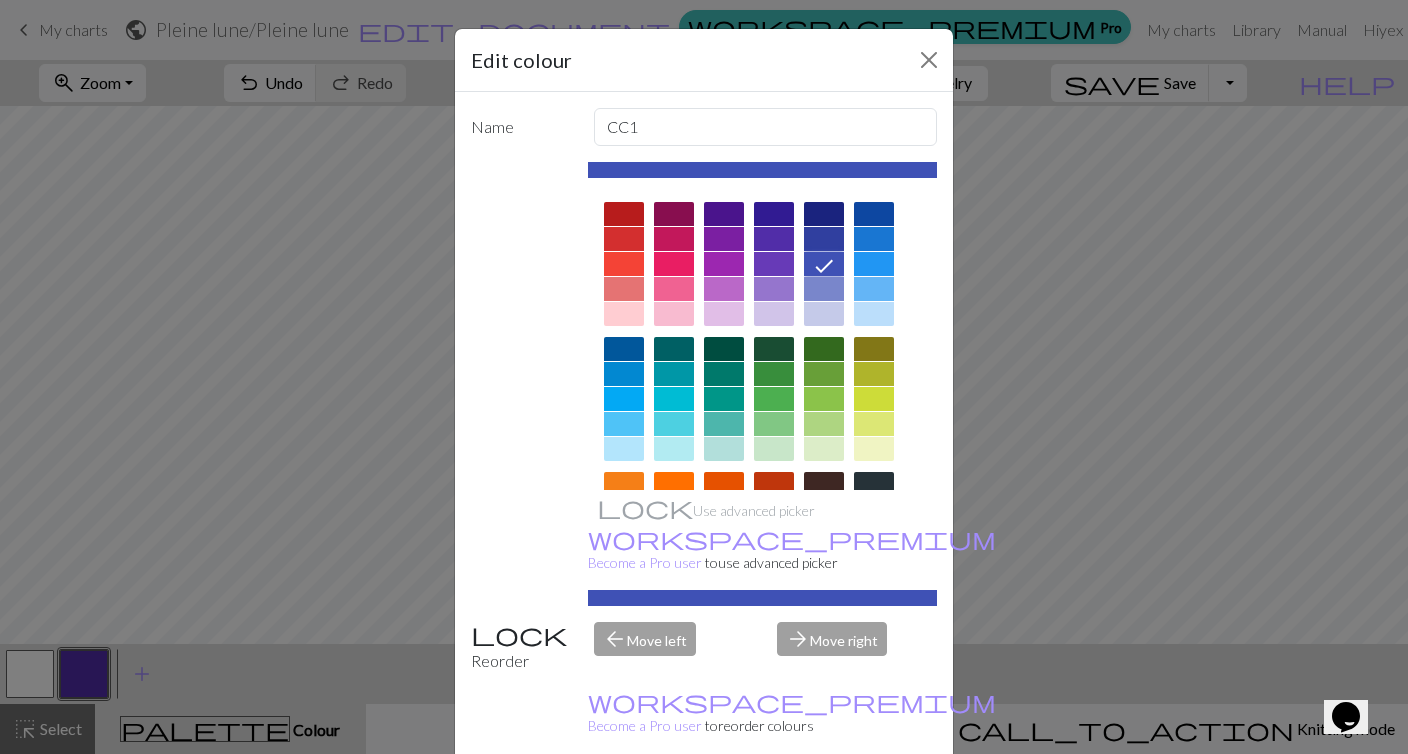 scroll, scrollTop: 264, scrollLeft: 0, axis: vertical 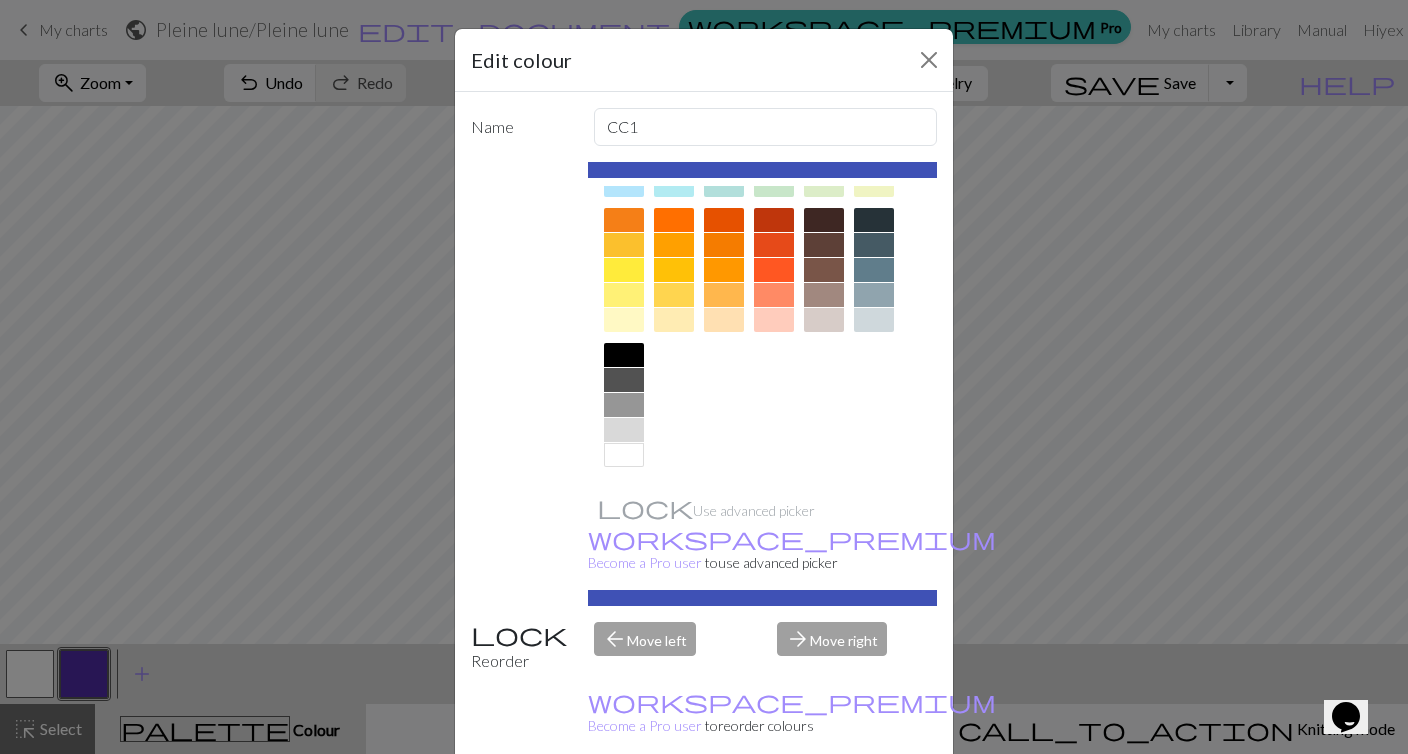 click at bounding box center [624, 455] 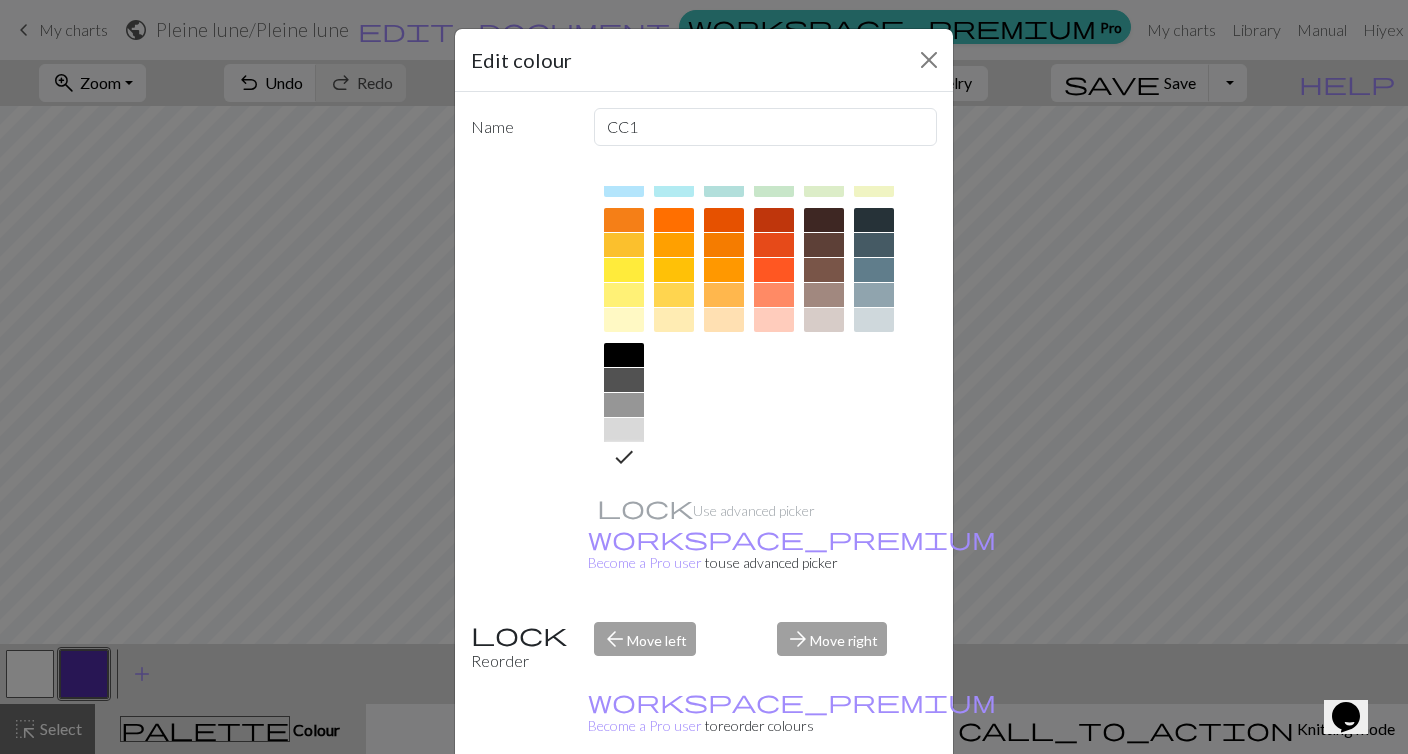 scroll, scrollTop: 50, scrollLeft: 0, axis: vertical 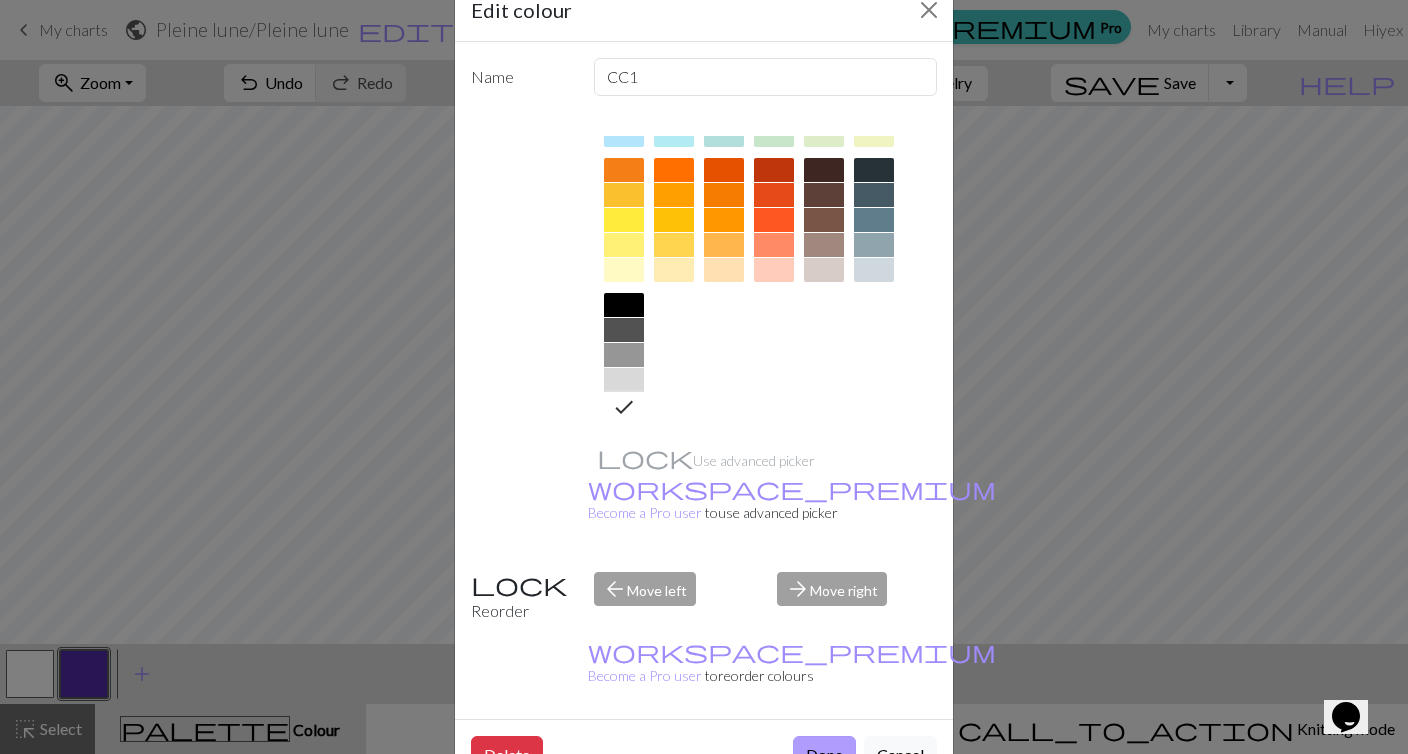 click on "Done" at bounding box center (824, 755) 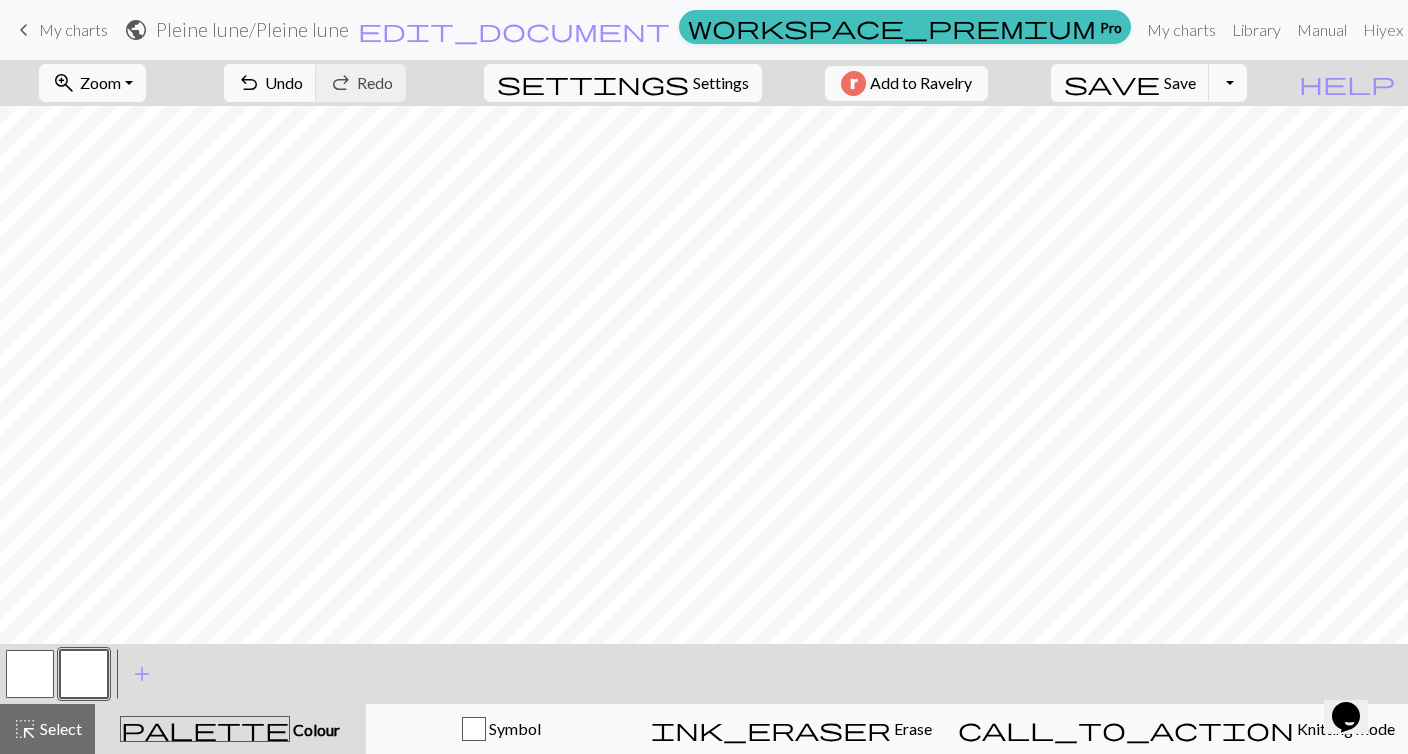 click at bounding box center (30, 674) 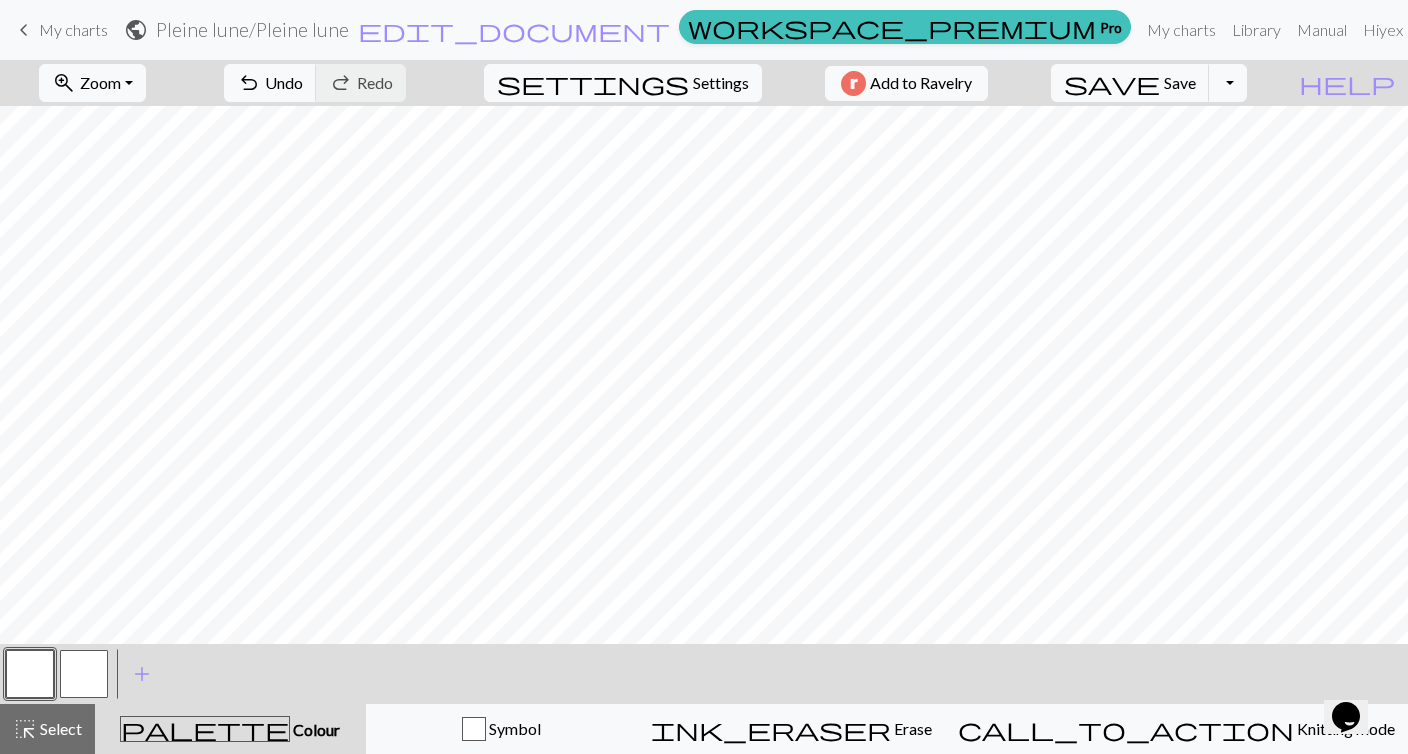 click at bounding box center (30, 674) 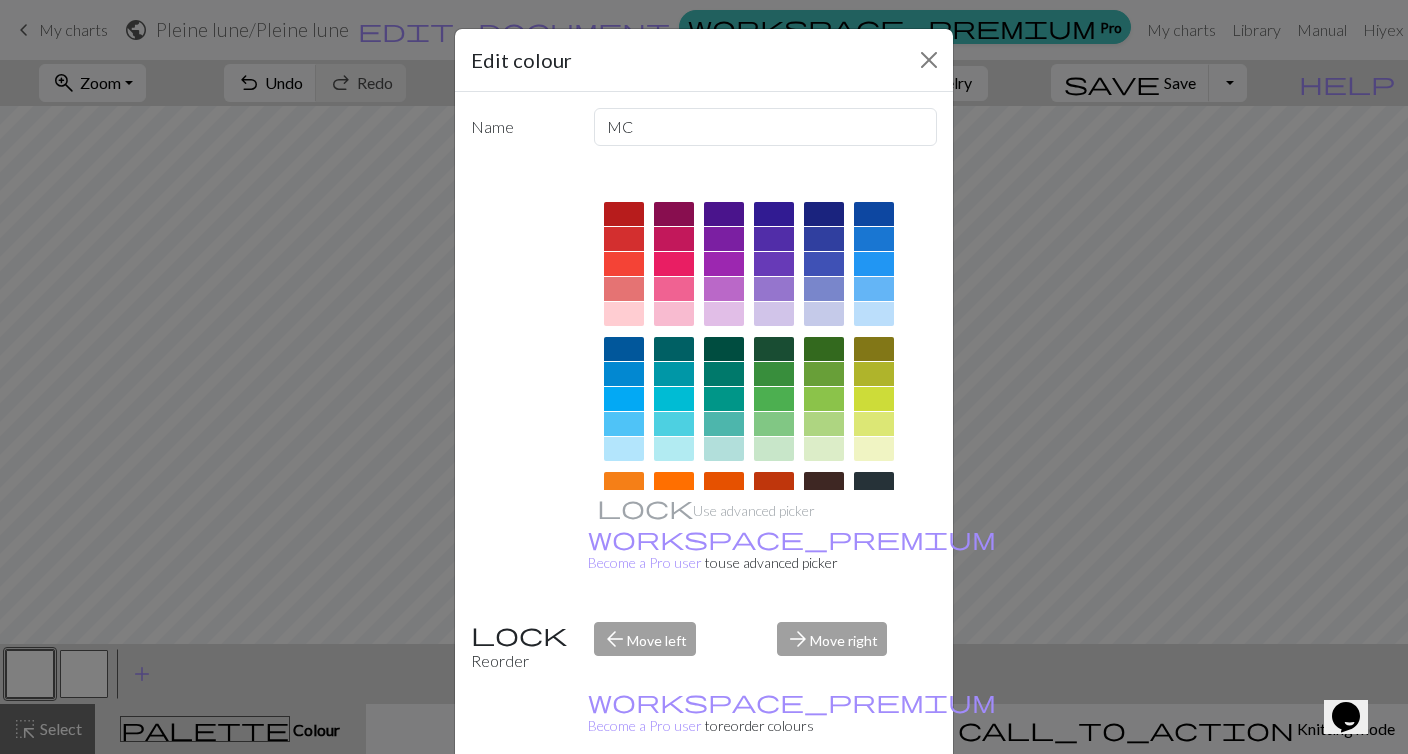 click at bounding box center [824, 289] 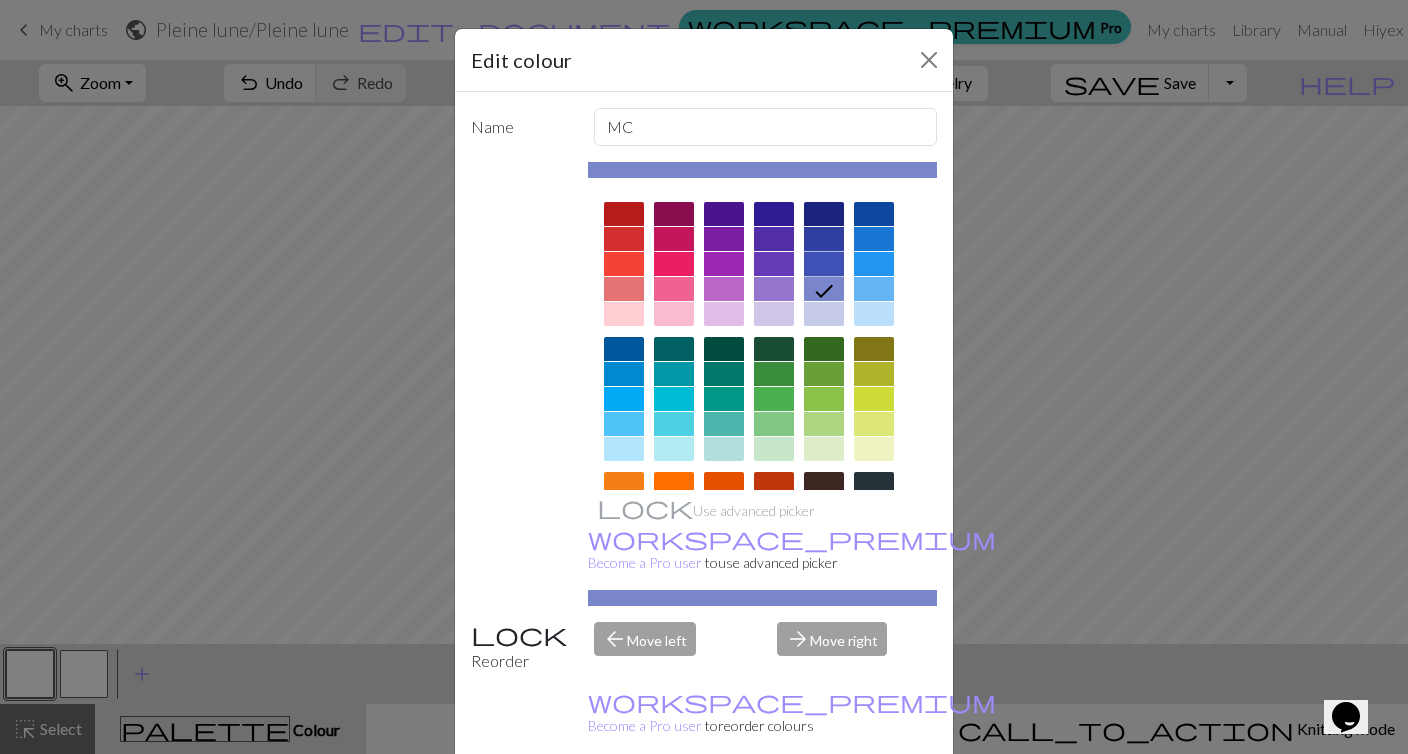 click at bounding box center [824, 264] 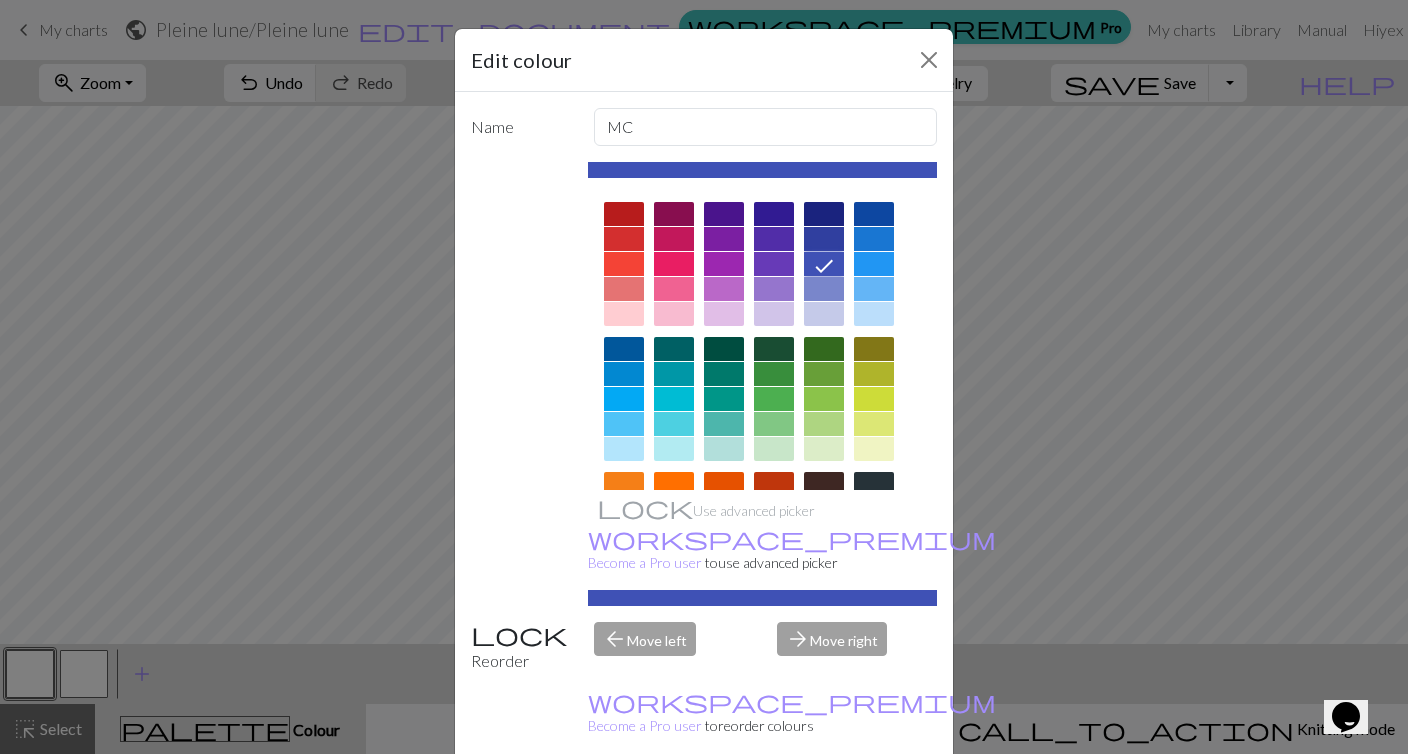 click at bounding box center (824, 239) 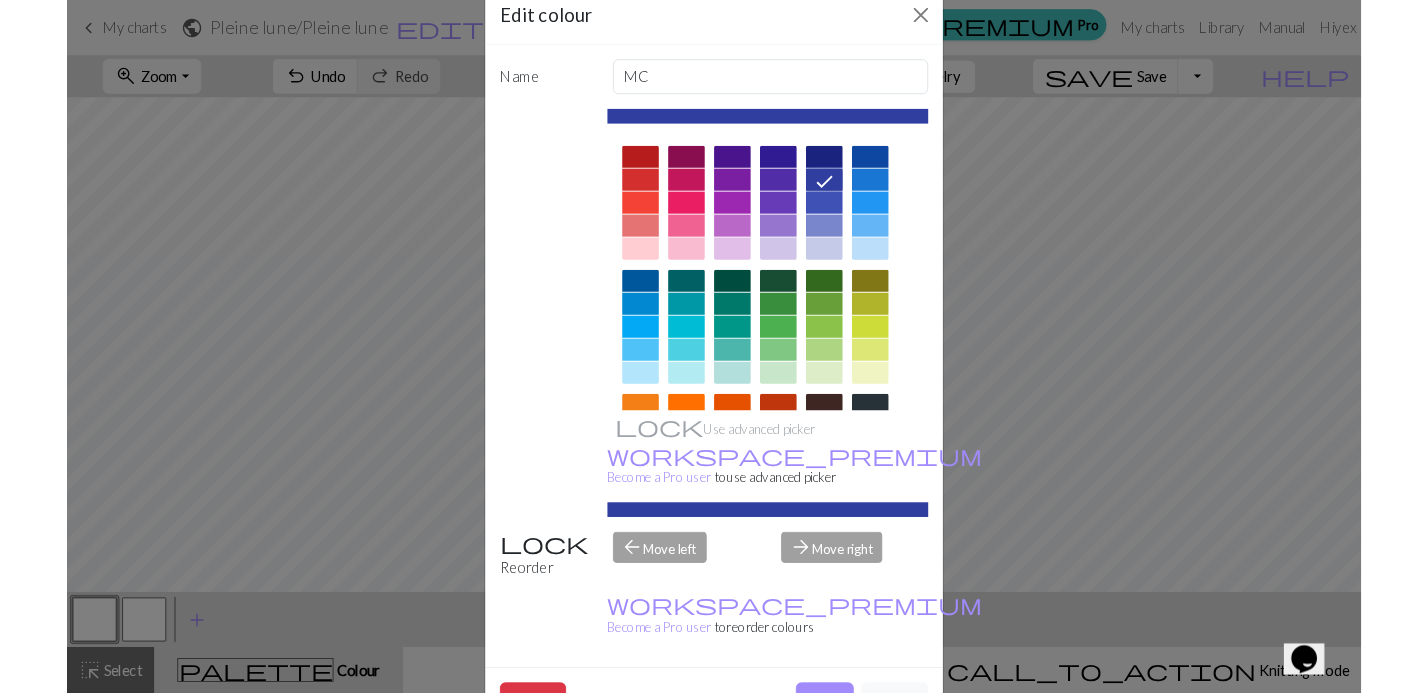 scroll, scrollTop: 50, scrollLeft: 0, axis: vertical 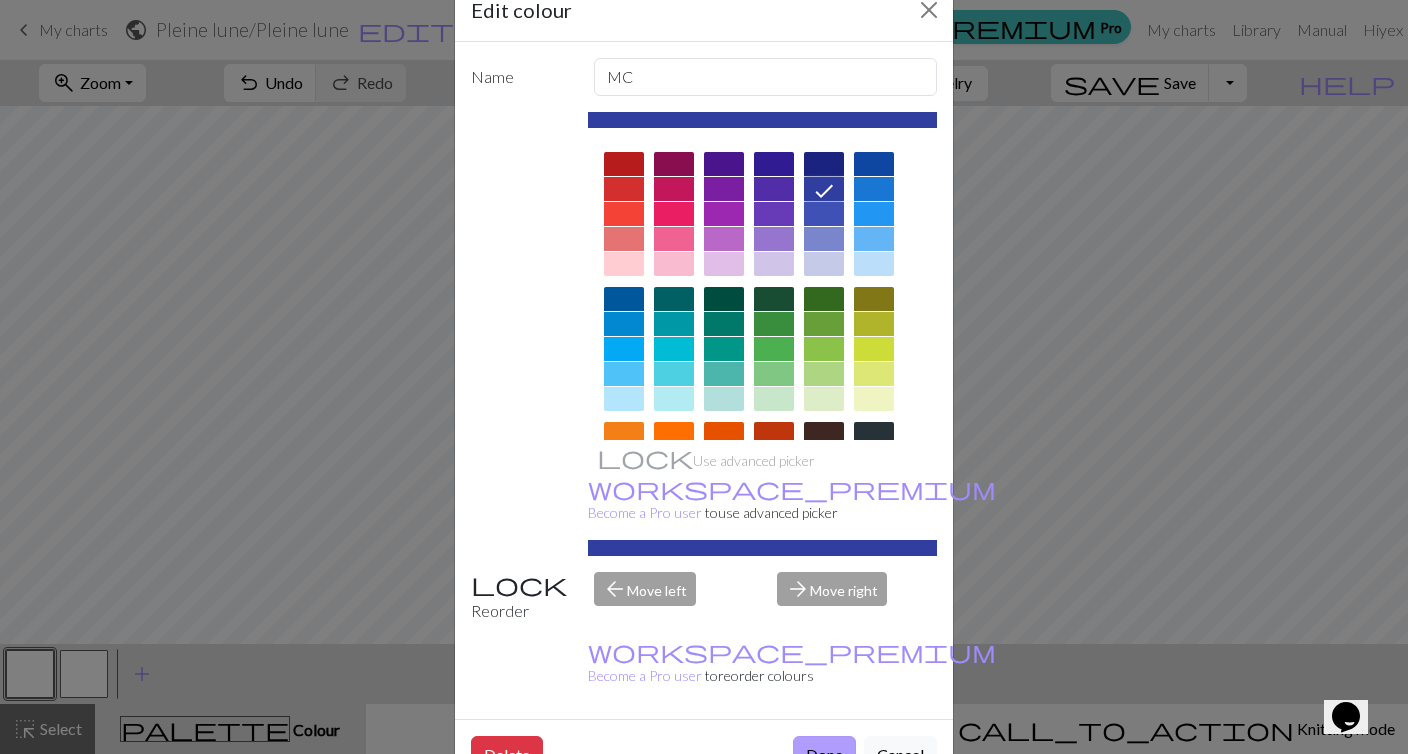 click on "Done" at bounding box center [824, 755] 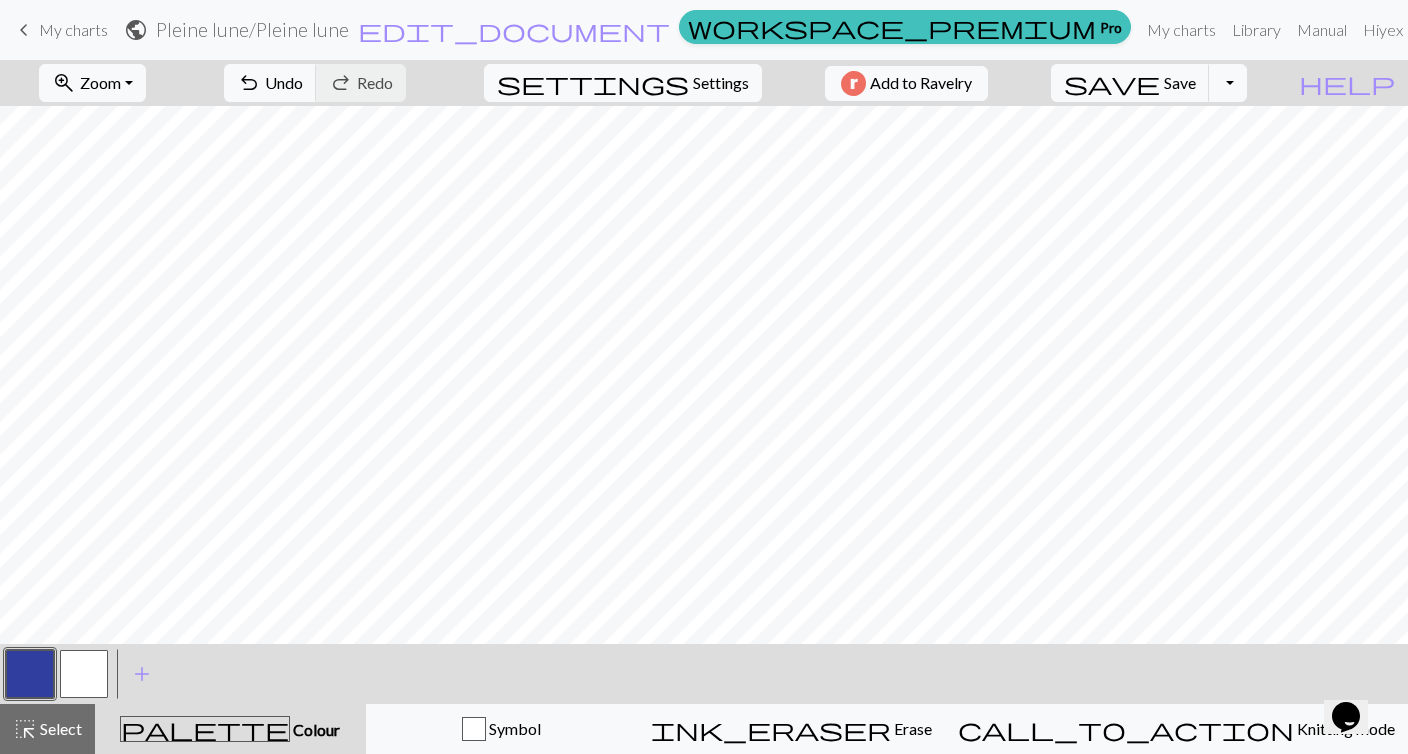 click at bounding box center (84, 674) 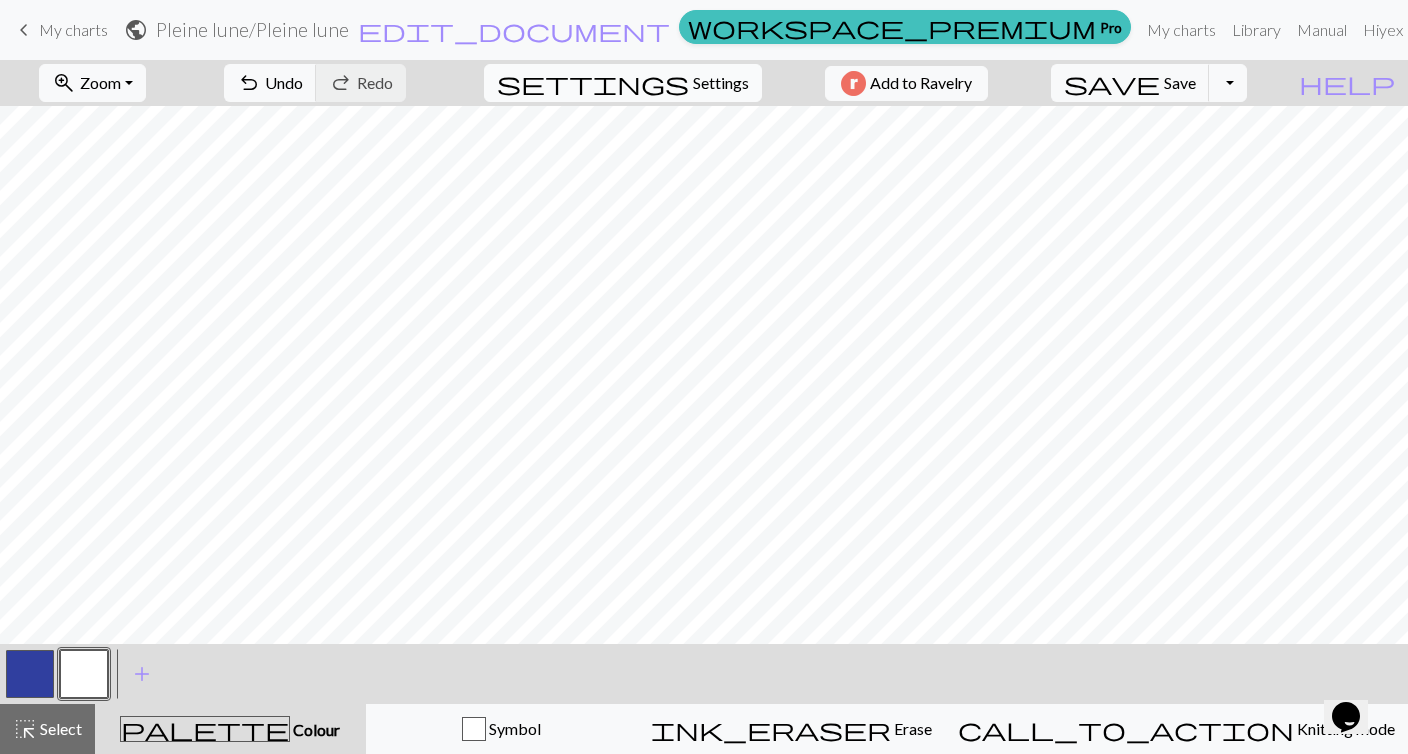 click on "Settings" at bounding box center (721, 83) 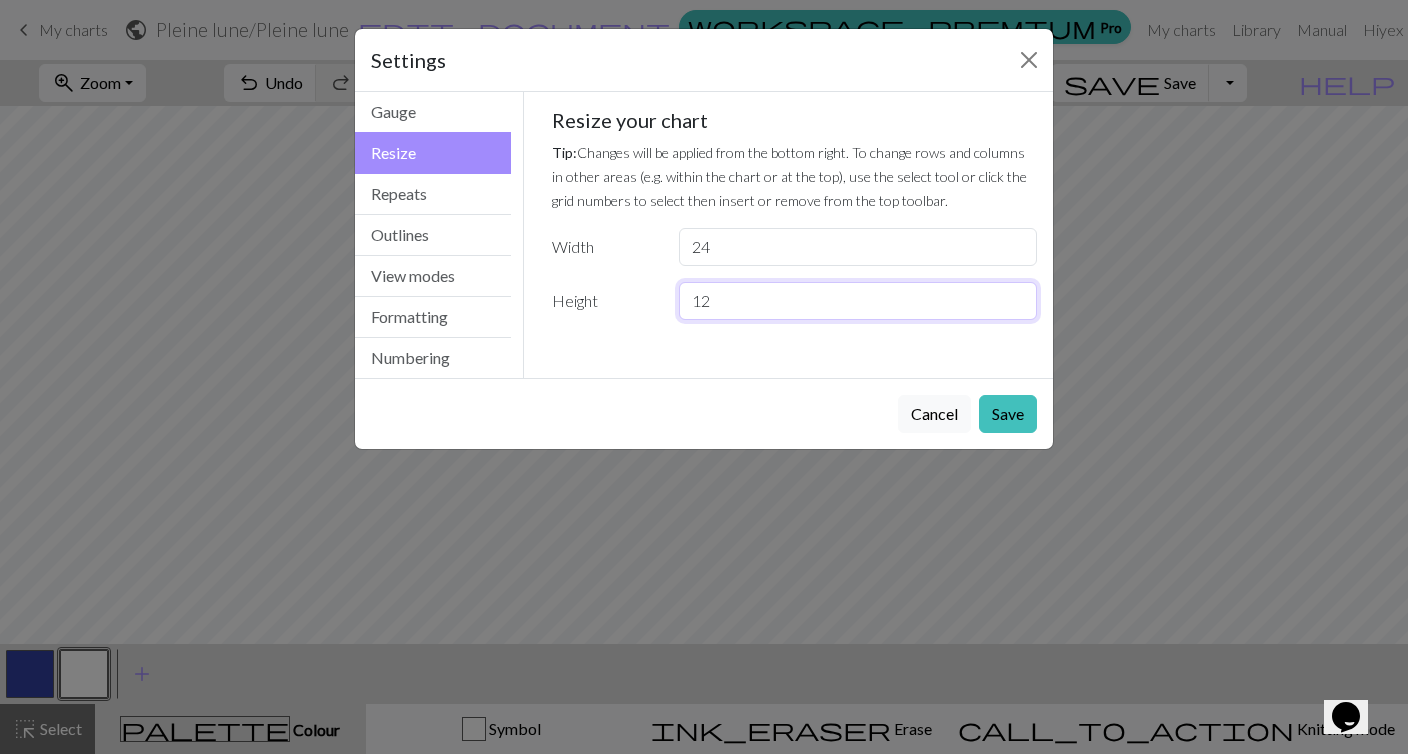 click on "12" at bounding box center [858, 301] 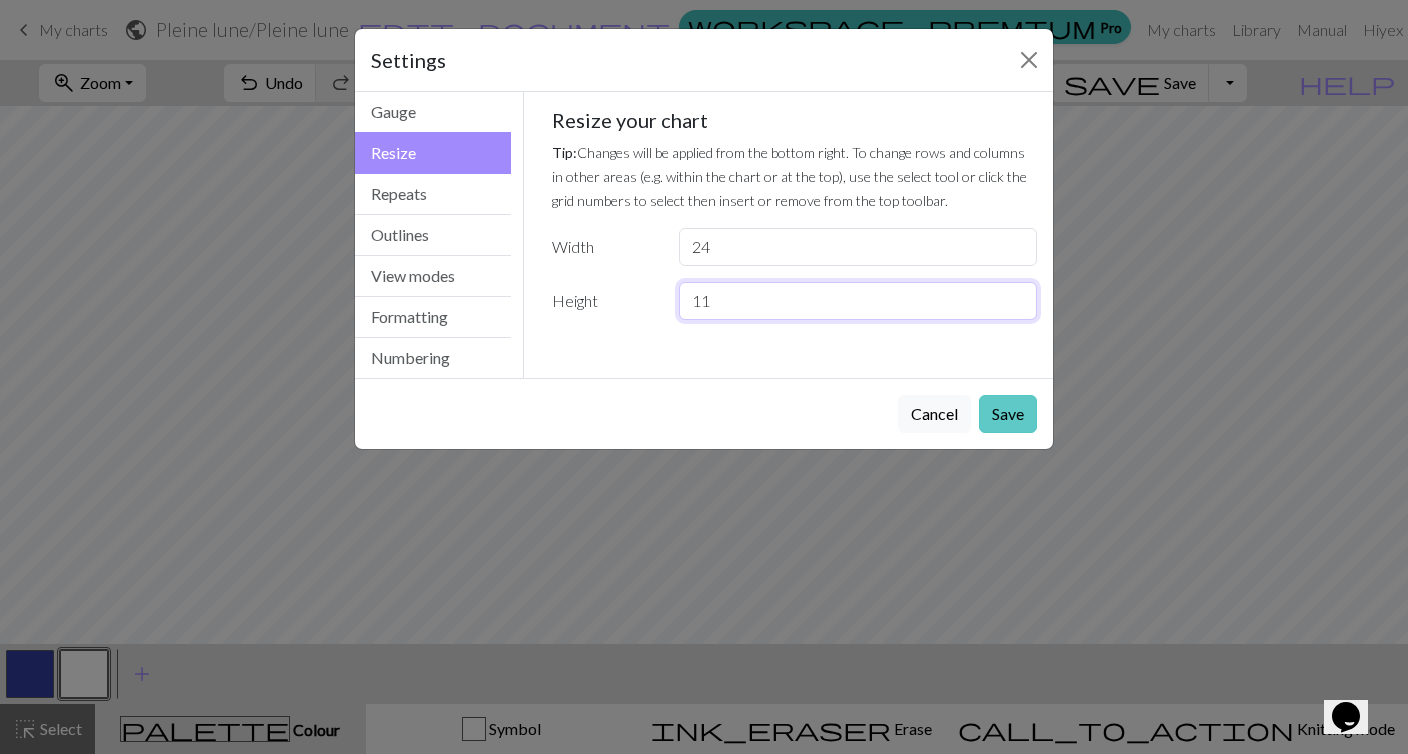 type on "11" 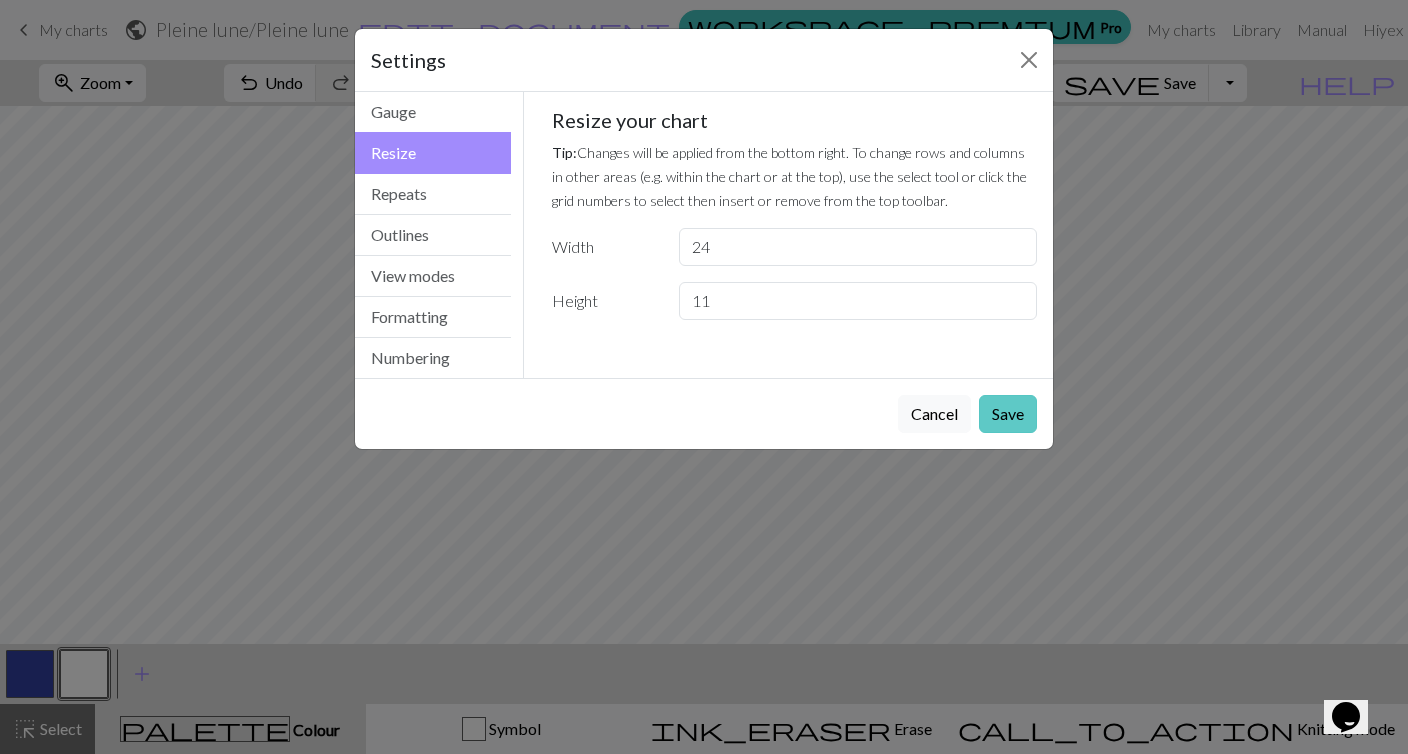 click on "Save" at bounding box center (1008, 414) 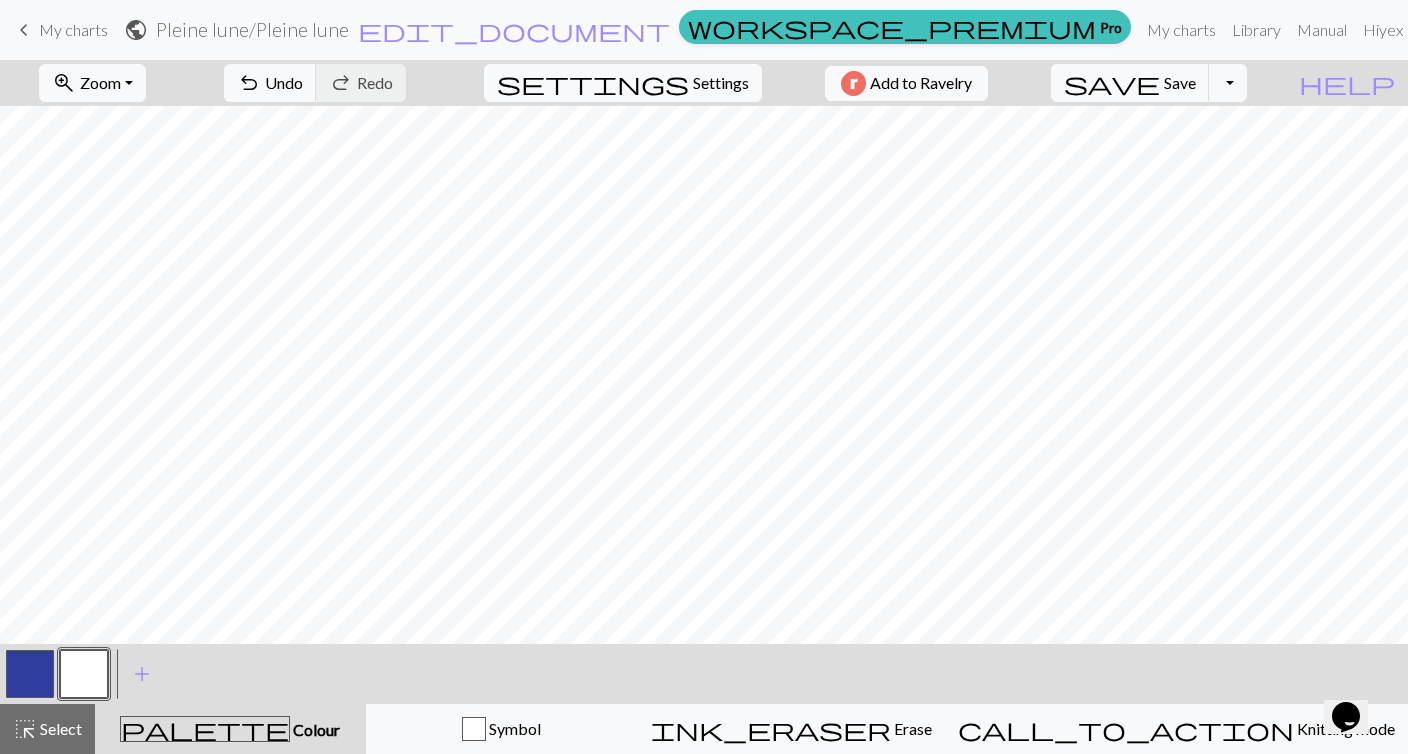 click at bounding box center (30, 674) 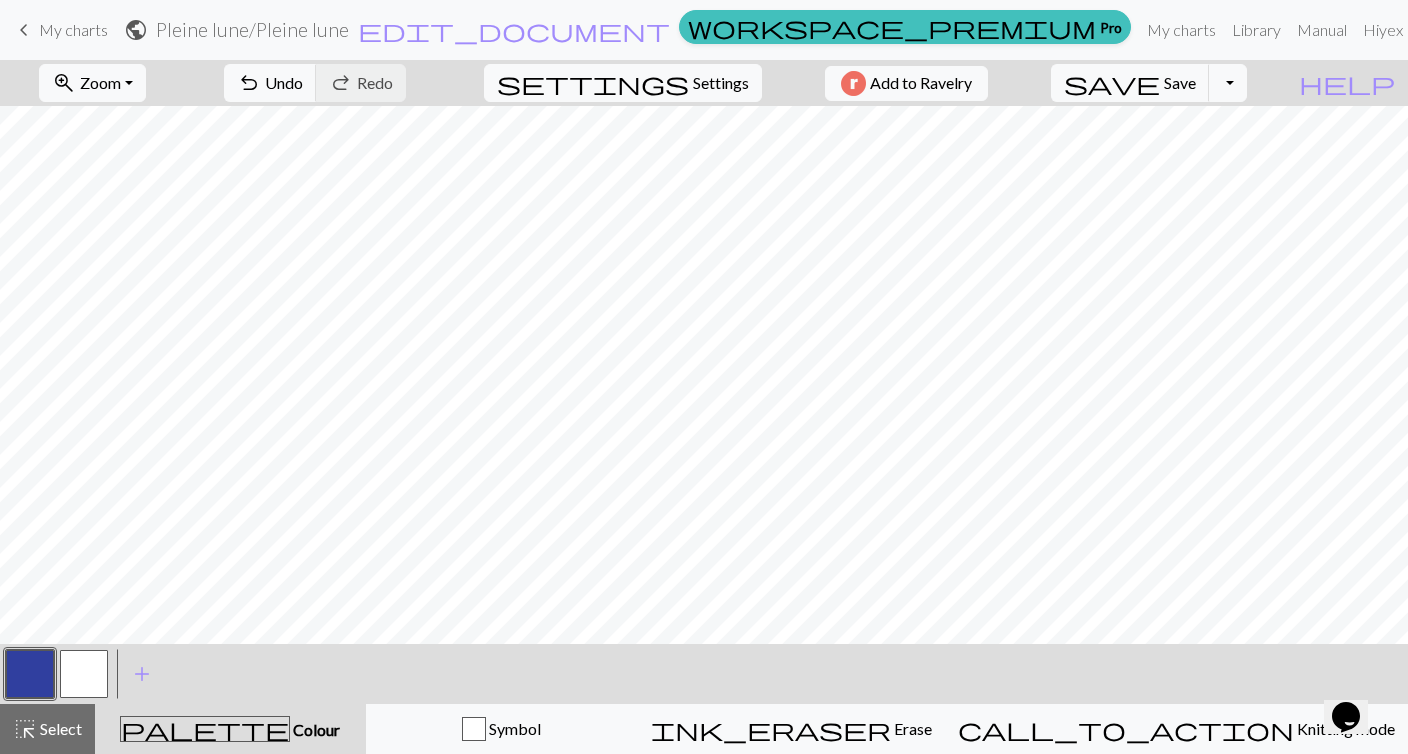 click at bounding box center [84, 674] 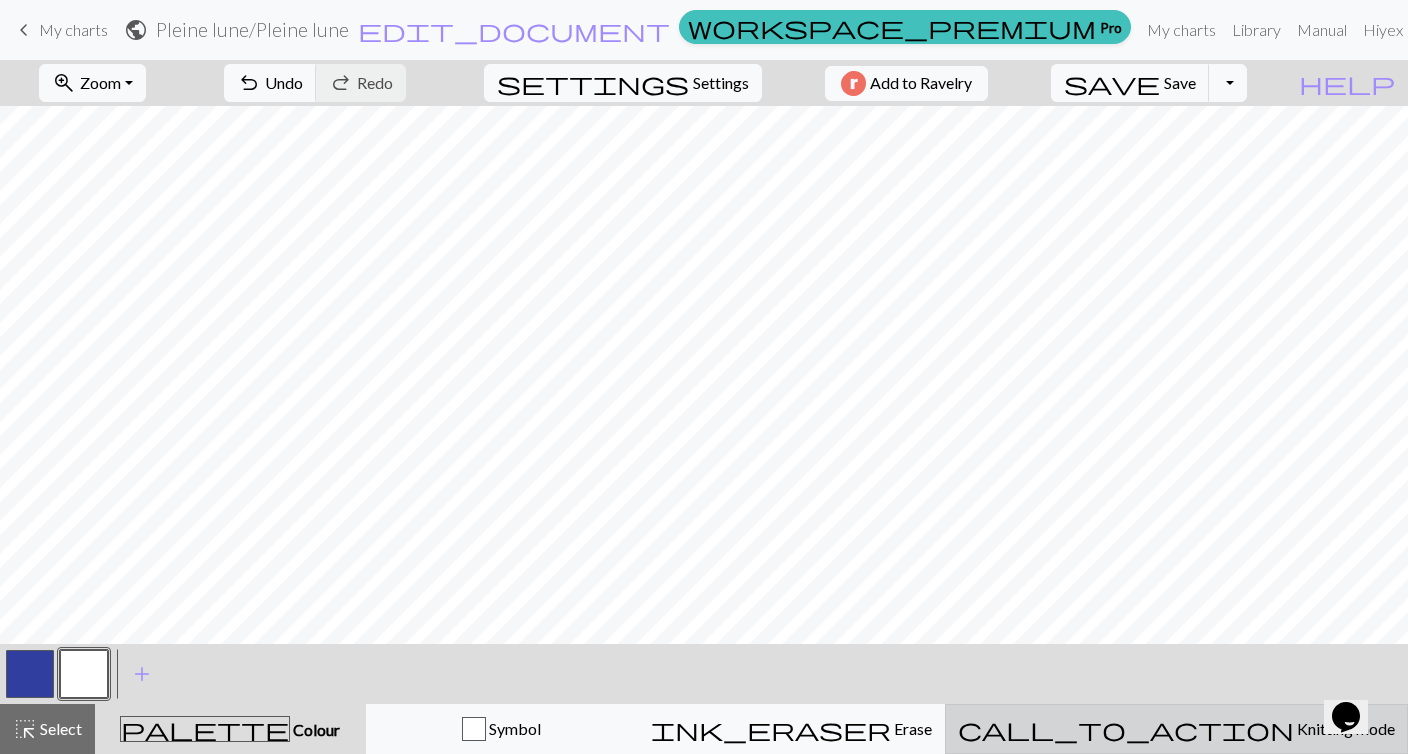 click on "Knitting mode" at bounding box center (1344, 728) 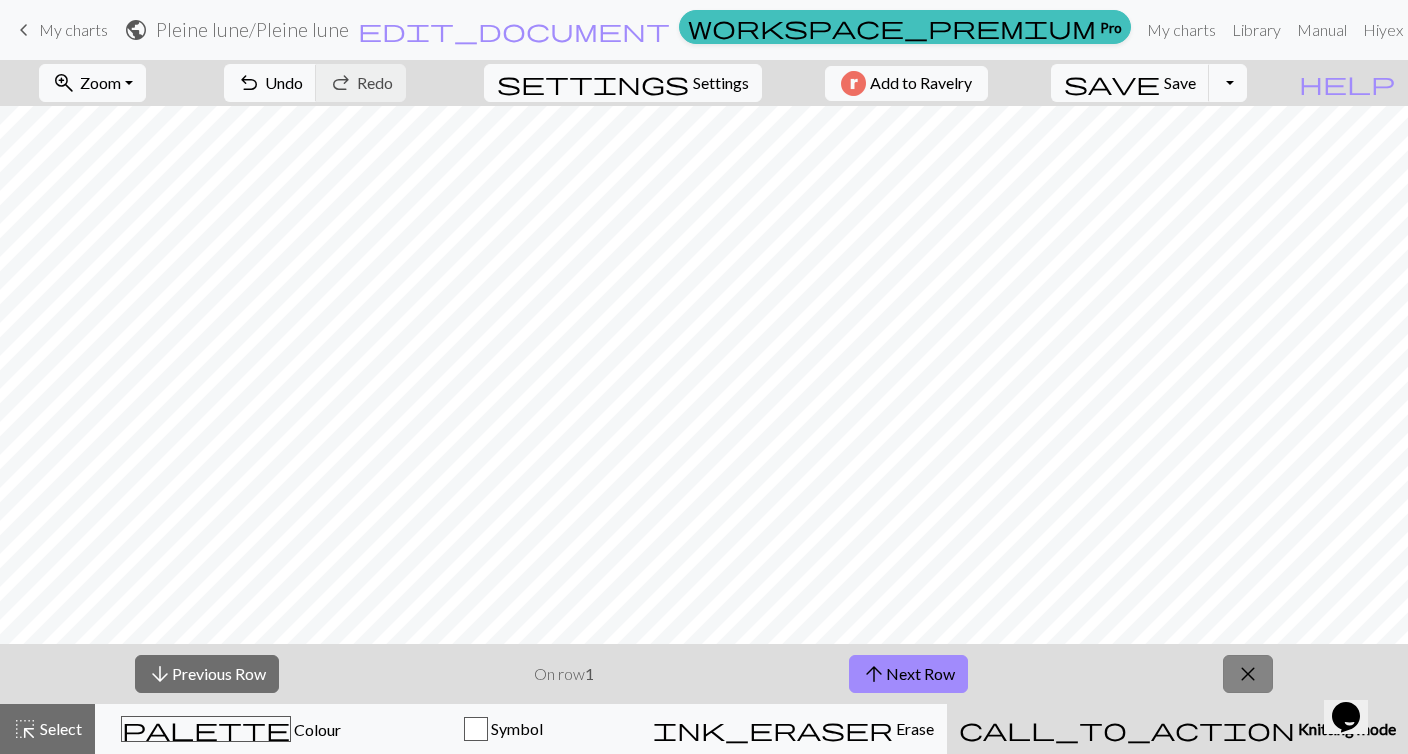 click on "close" at bounding box center [1248, 674] 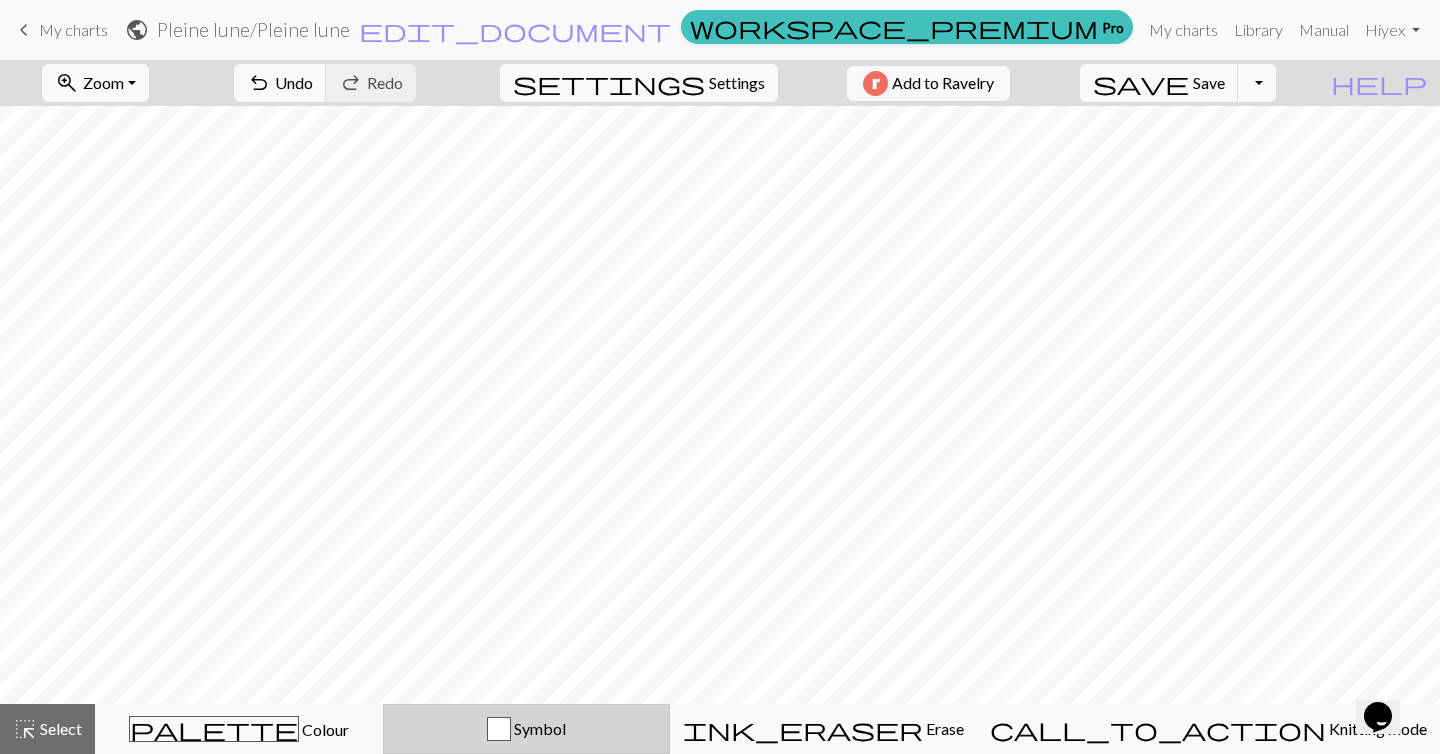 click on "Symbol" at bounding box center (538, 728) 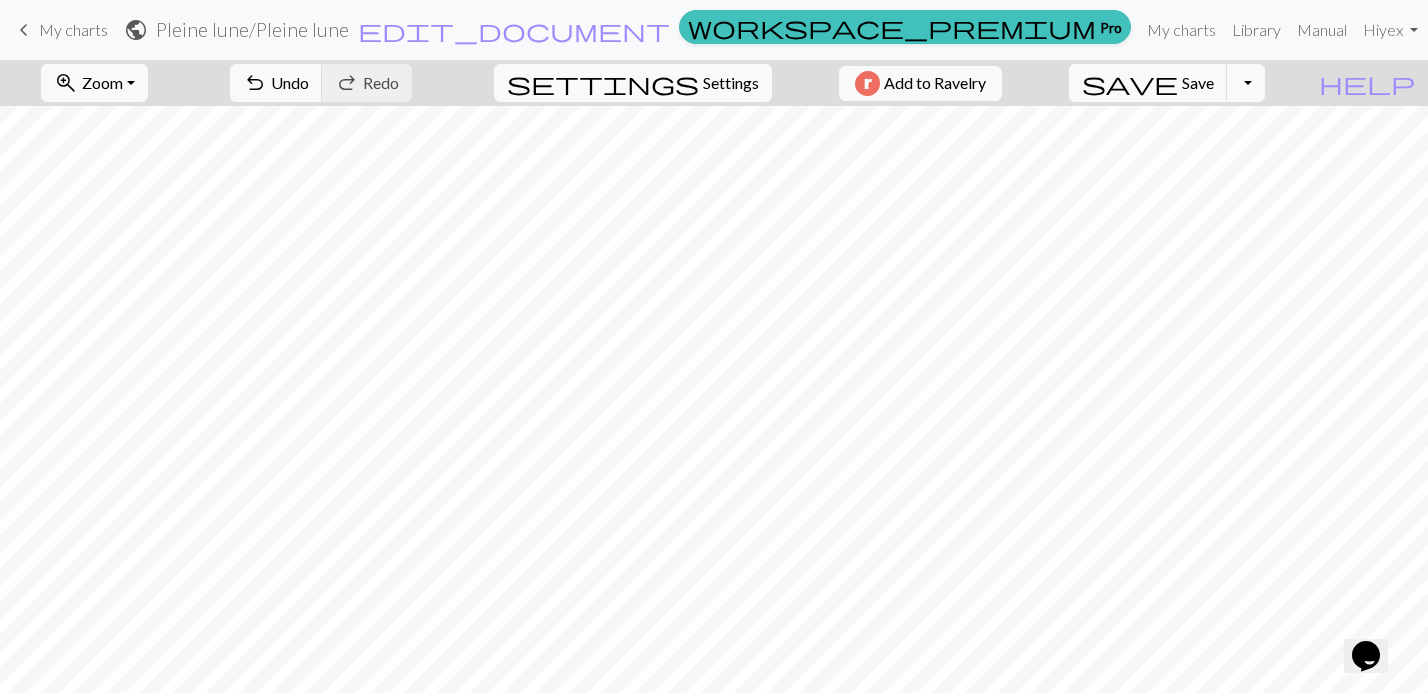 scroll, scrollTop: 121, scrollLeft: 0, axis: vertical 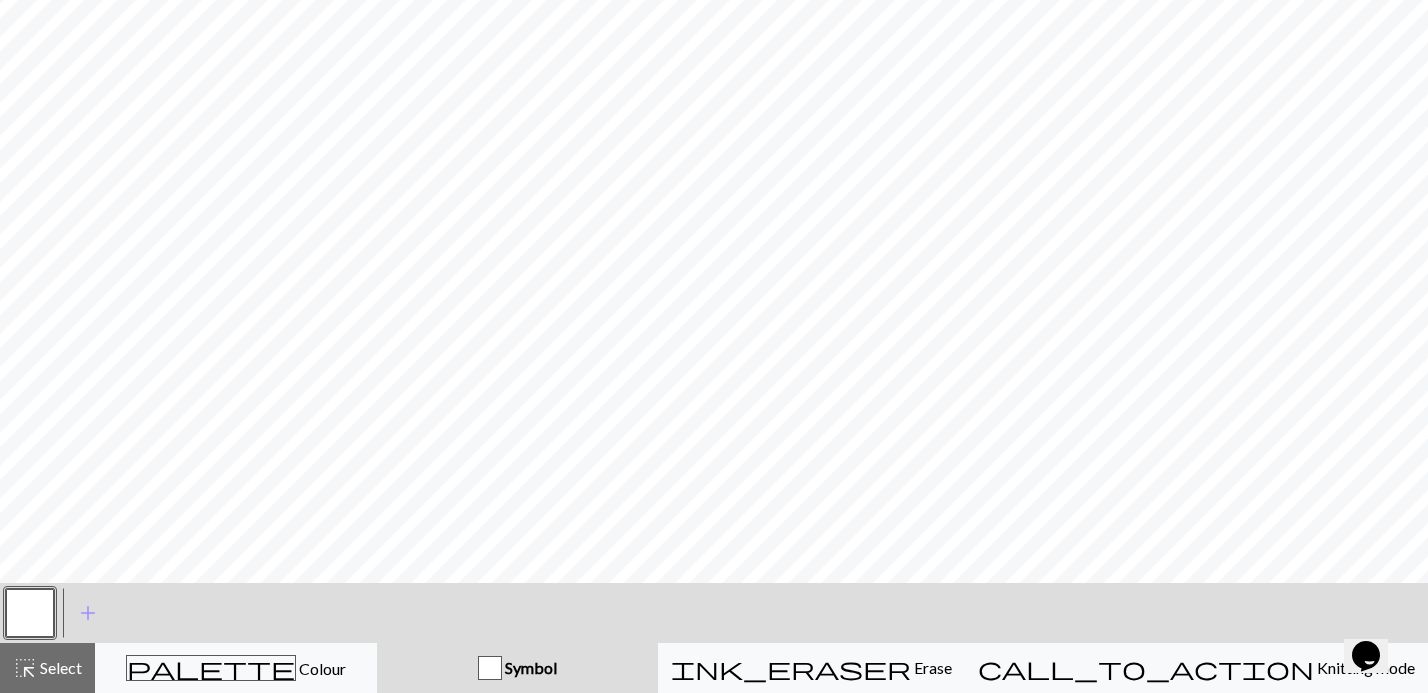 click at bounding box center [490, 668] 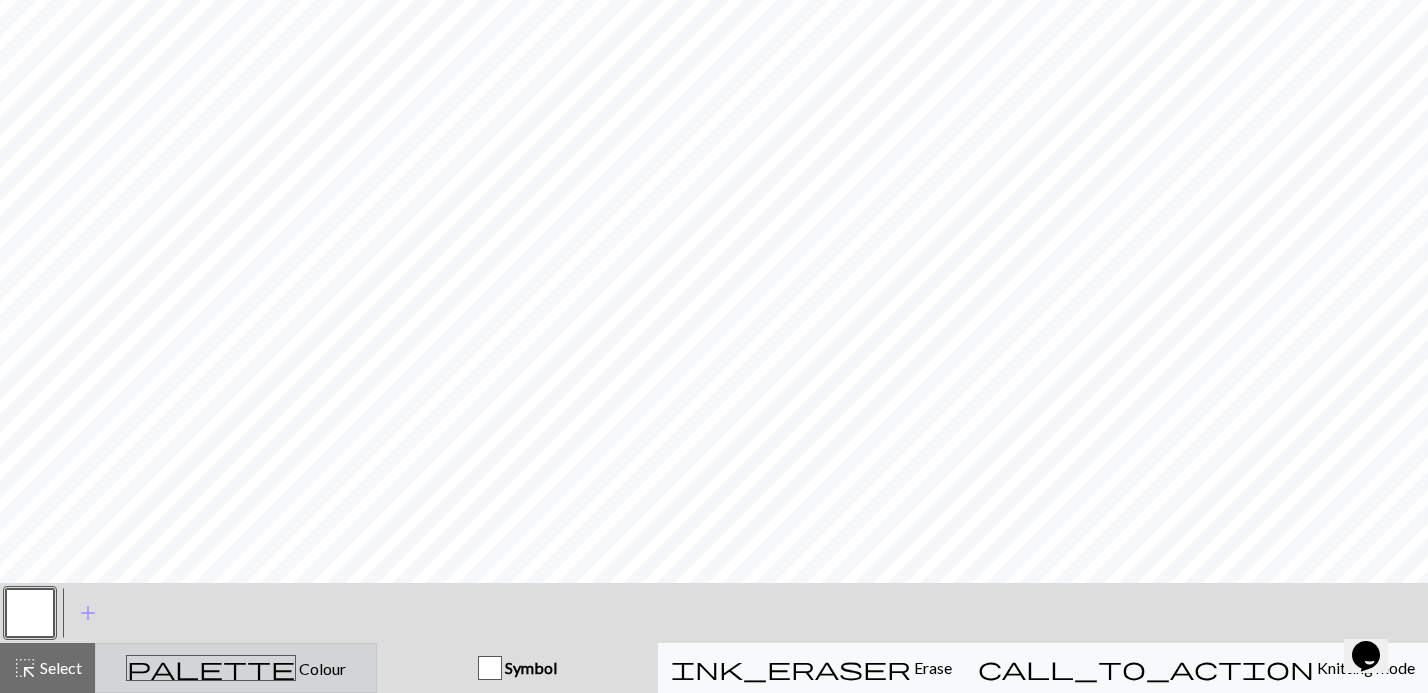 click on "palette   Colour   Colour" at bounding box center (236, 668) 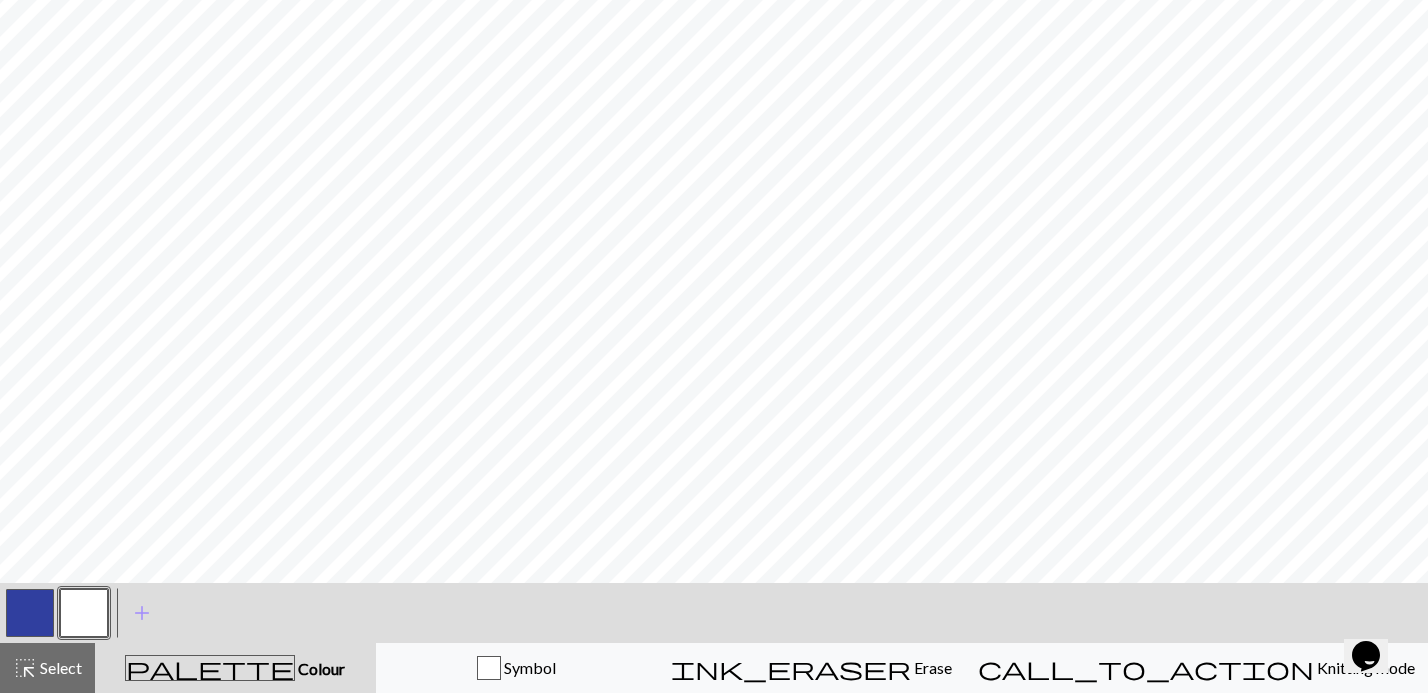 scroll, scrollTop: 0, scrollLeft: 0, axis: both 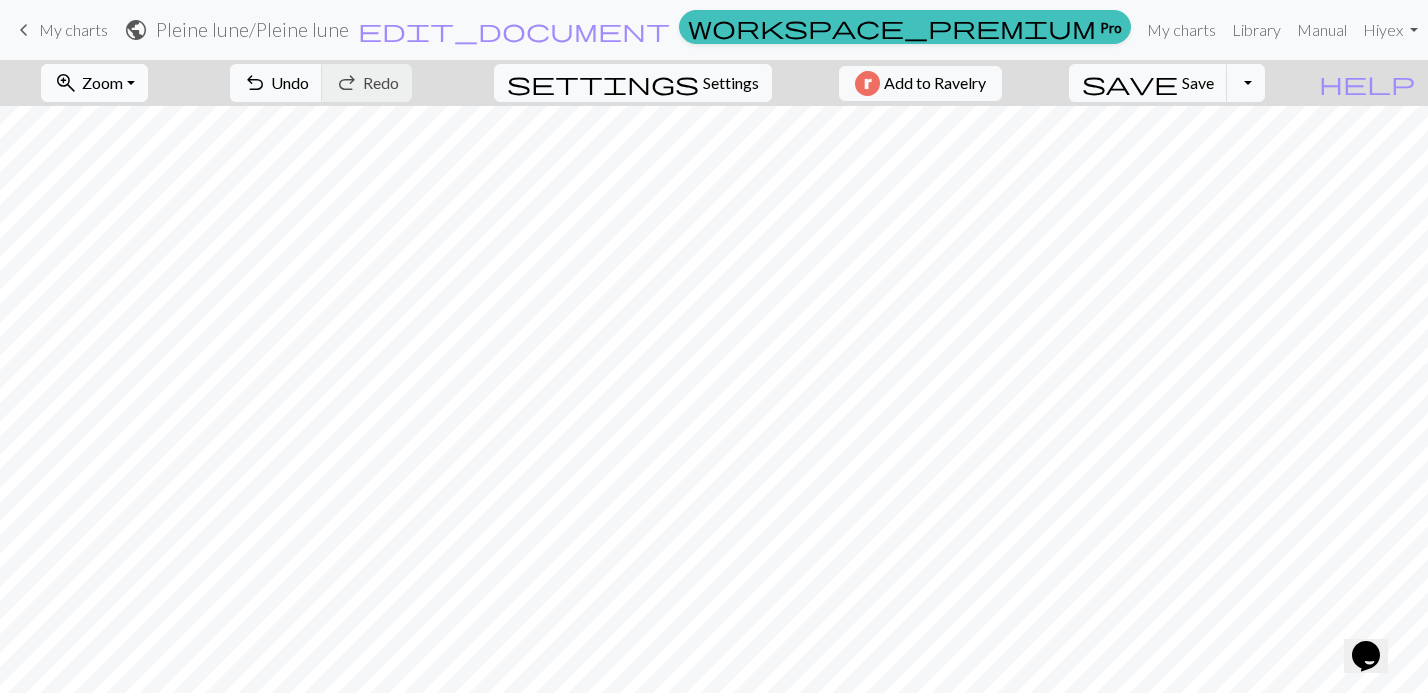 click on "zoom_in Zoom Zoom" at bounding box center (94, 83) 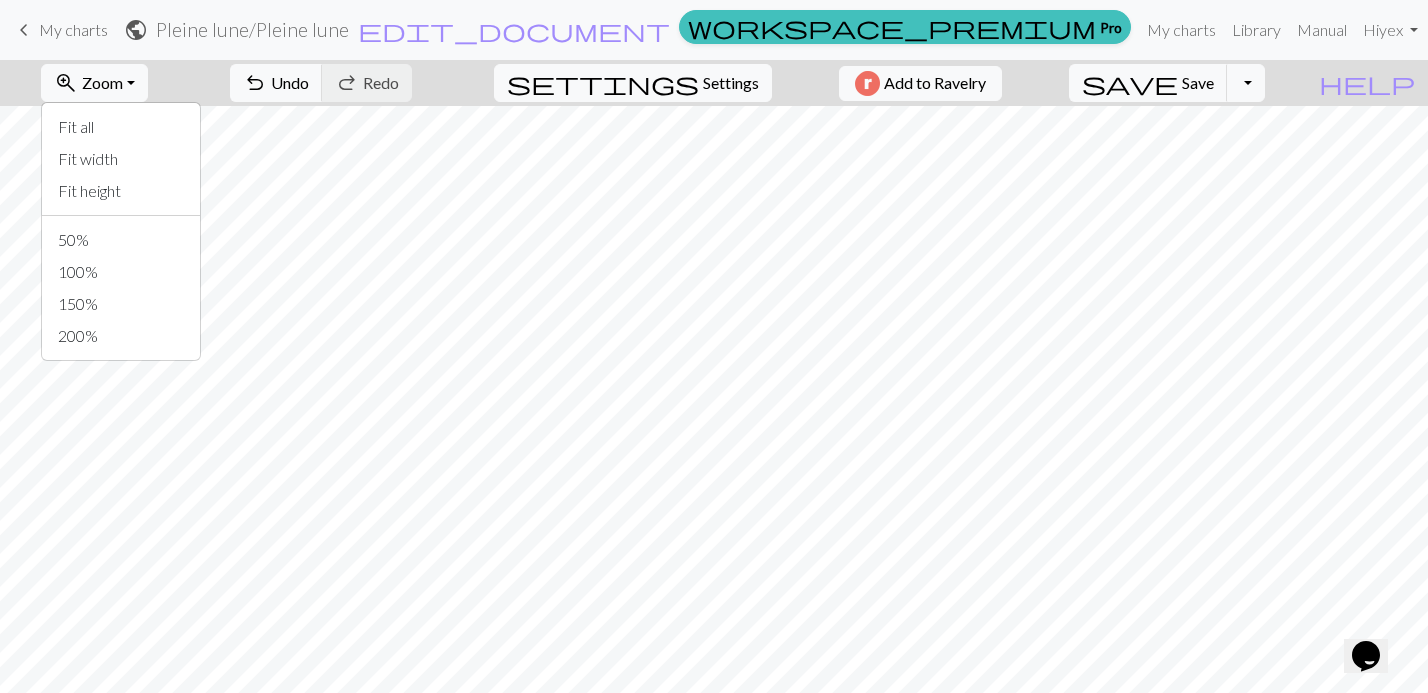 click on "zoom_in Zoom Zoom Fit all Fit width Fit height 50% 100% 150% 200% undo Undo Undo redo Redo Redo settings  Settings    Add to Ravelry save Save Save Toggle Dropdown file_copy  Save a copy save_alt  Download" at bounding box center (653, 83) 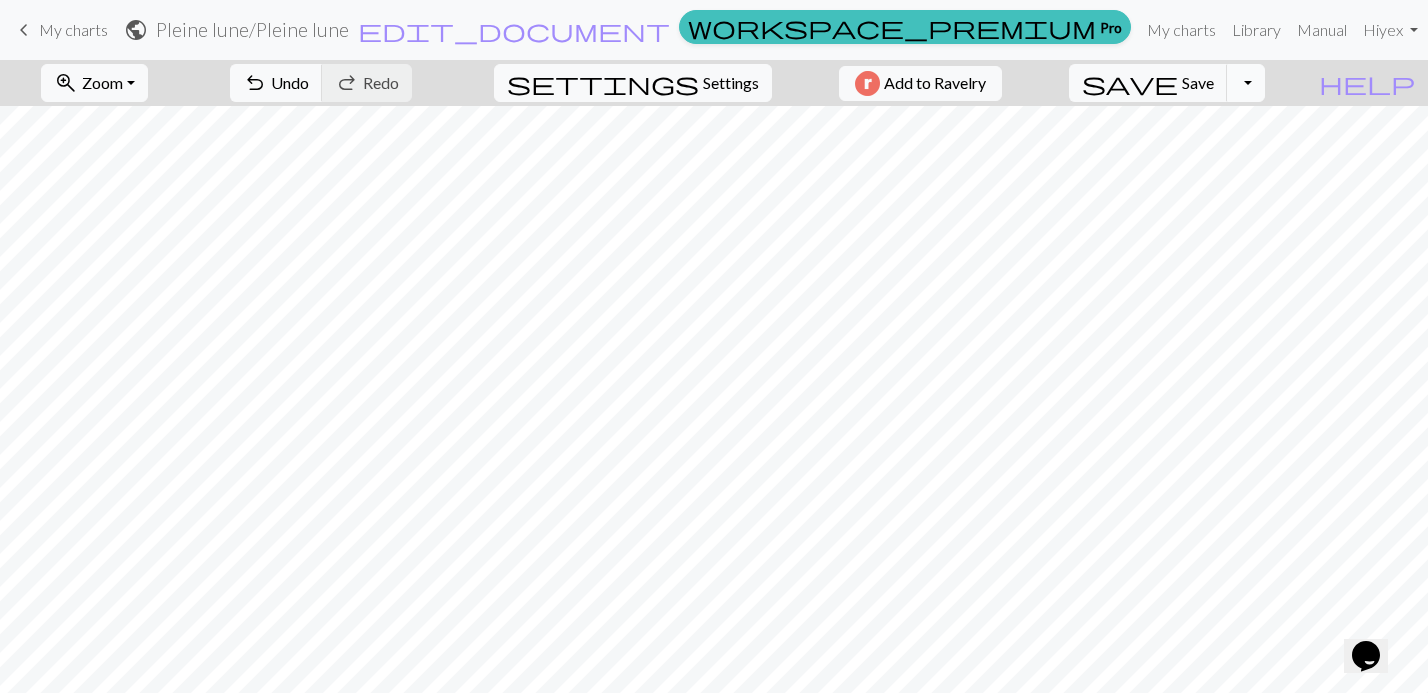click on "Toggle Dropdown" at bounding box center (1246, 83) 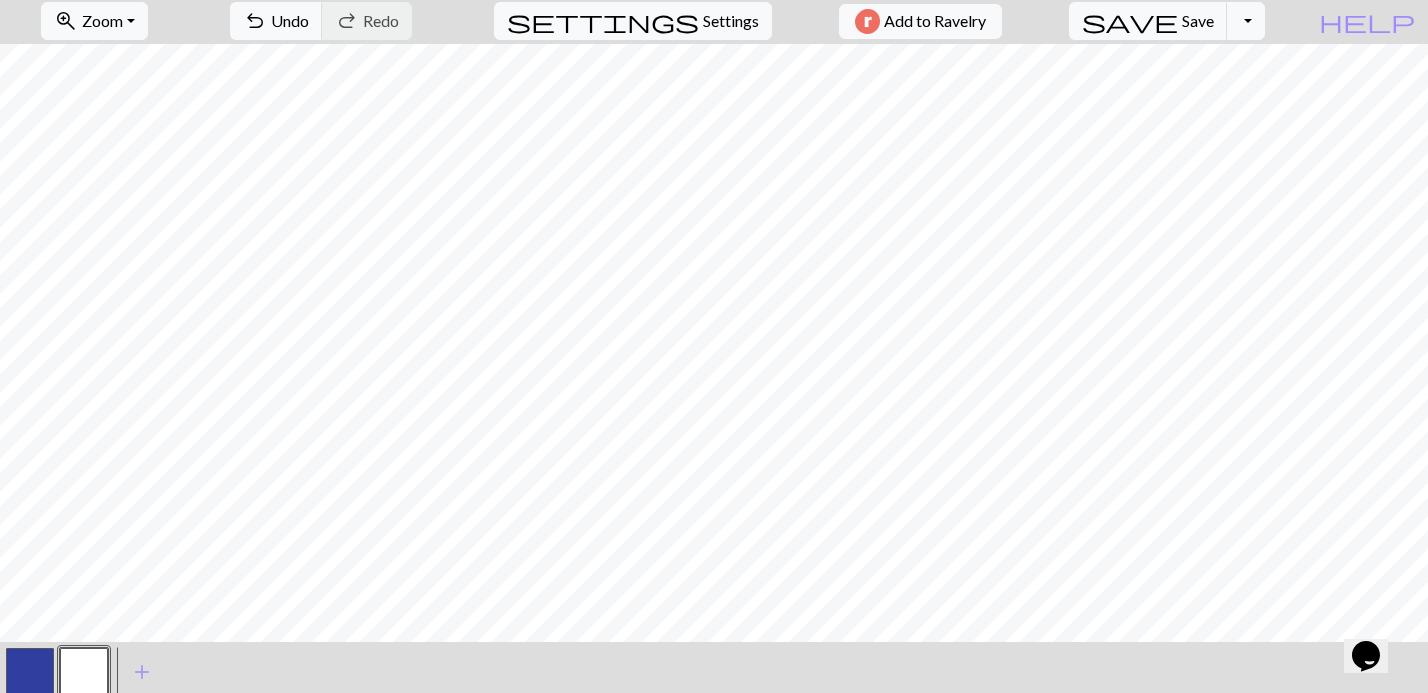 scroll, scrollTop: 121, scrollLeft: 0, axis: vertical 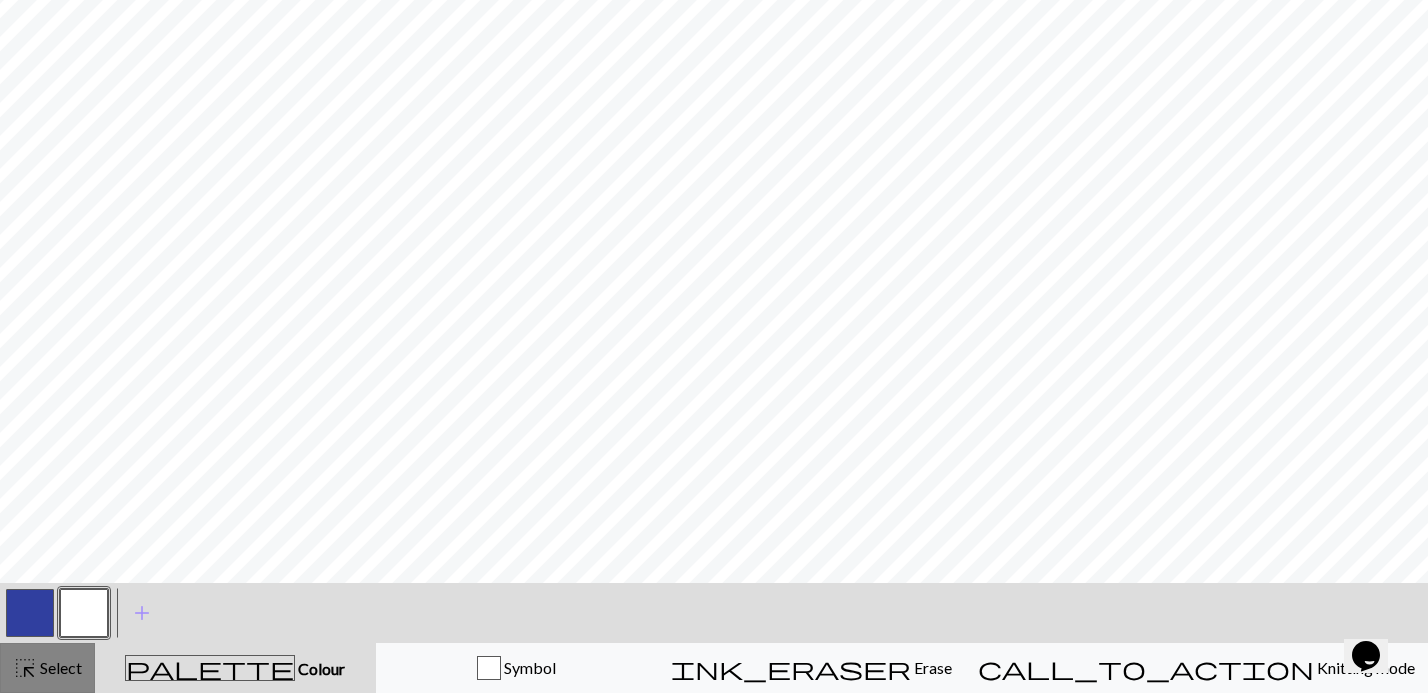 click on "Select" at bounding box center (59, 667) 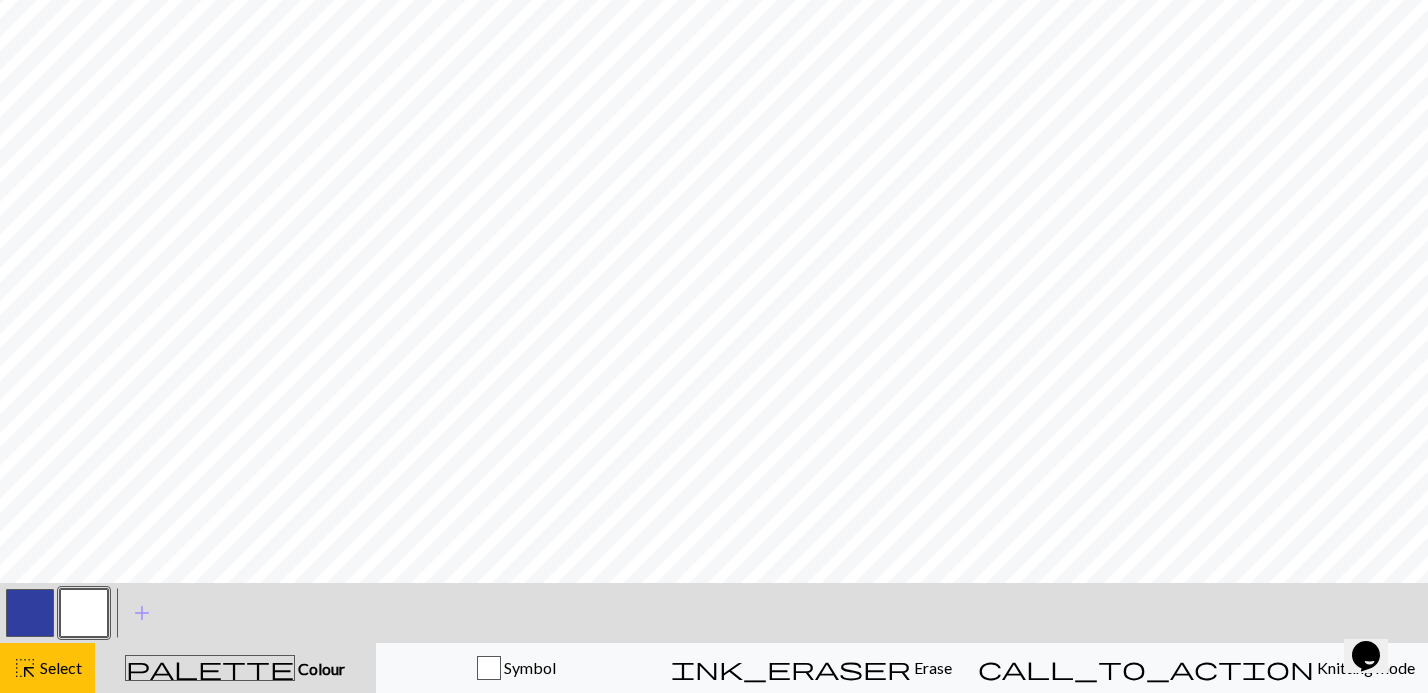 scroll, scrollTop: 0, scrollLeft: 0, axis: both 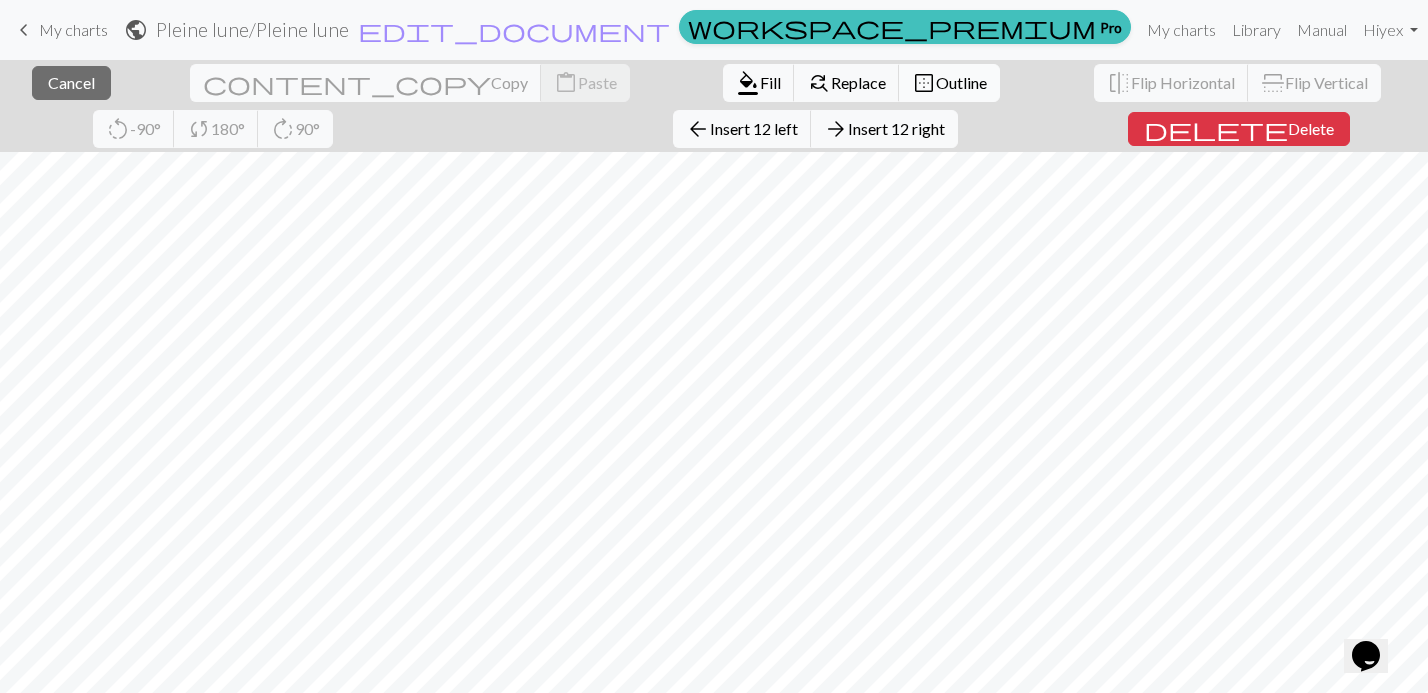 click on "Outline" at bounding box center [961, 82] 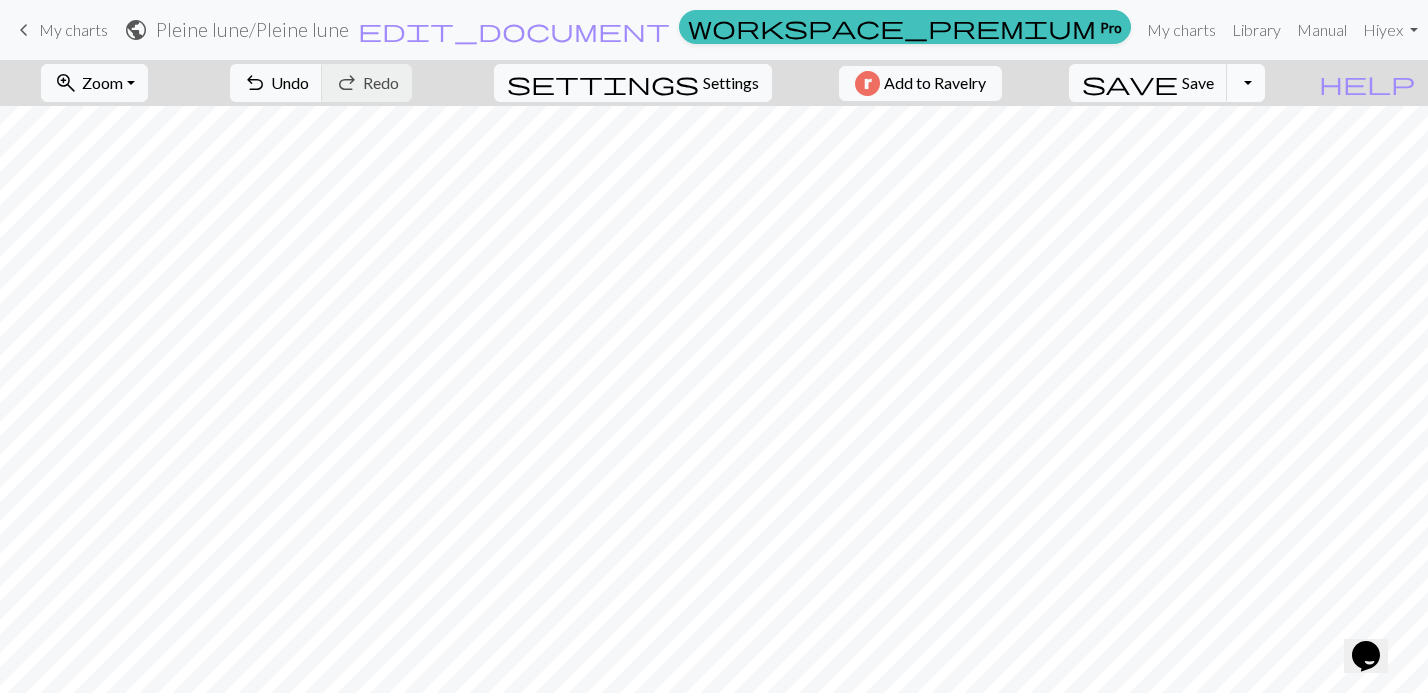 click on "Toggle Dropdown" at bounding box center [1246, 83] 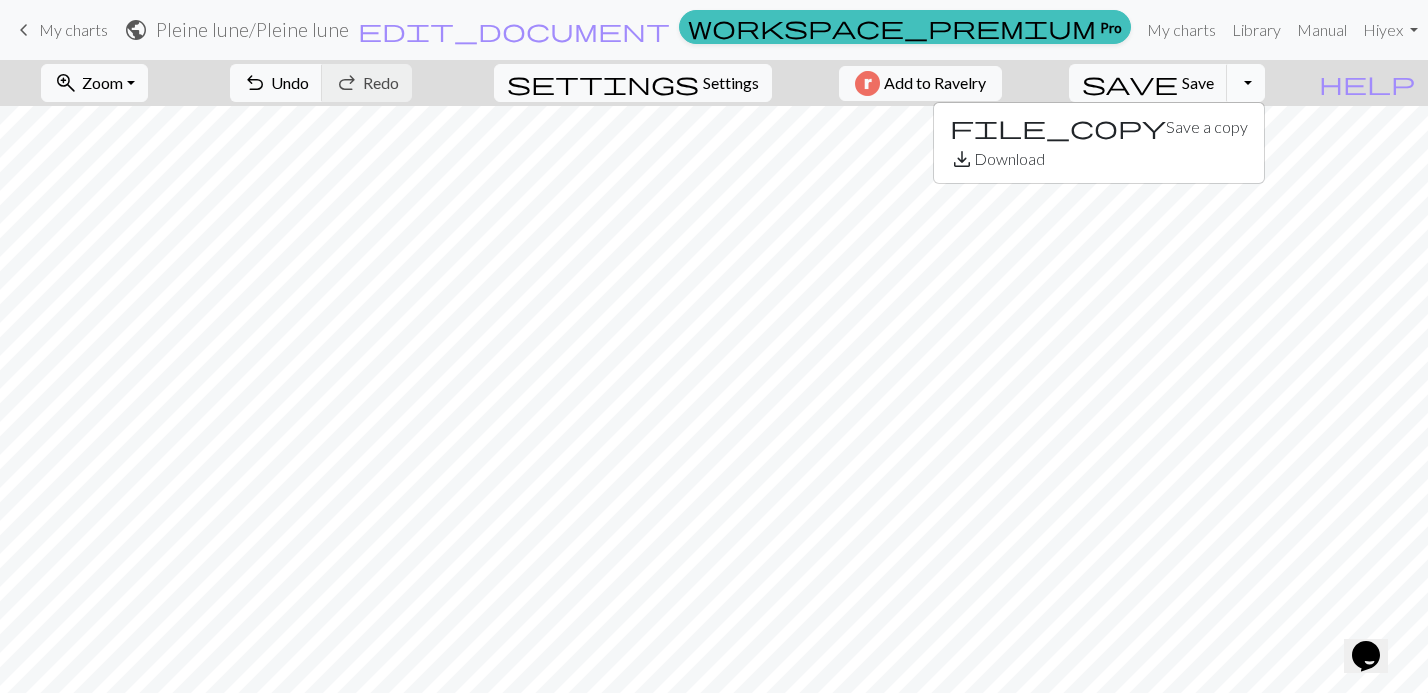 click on "Toggle Dropdown" at bounding box center [1246, 83] 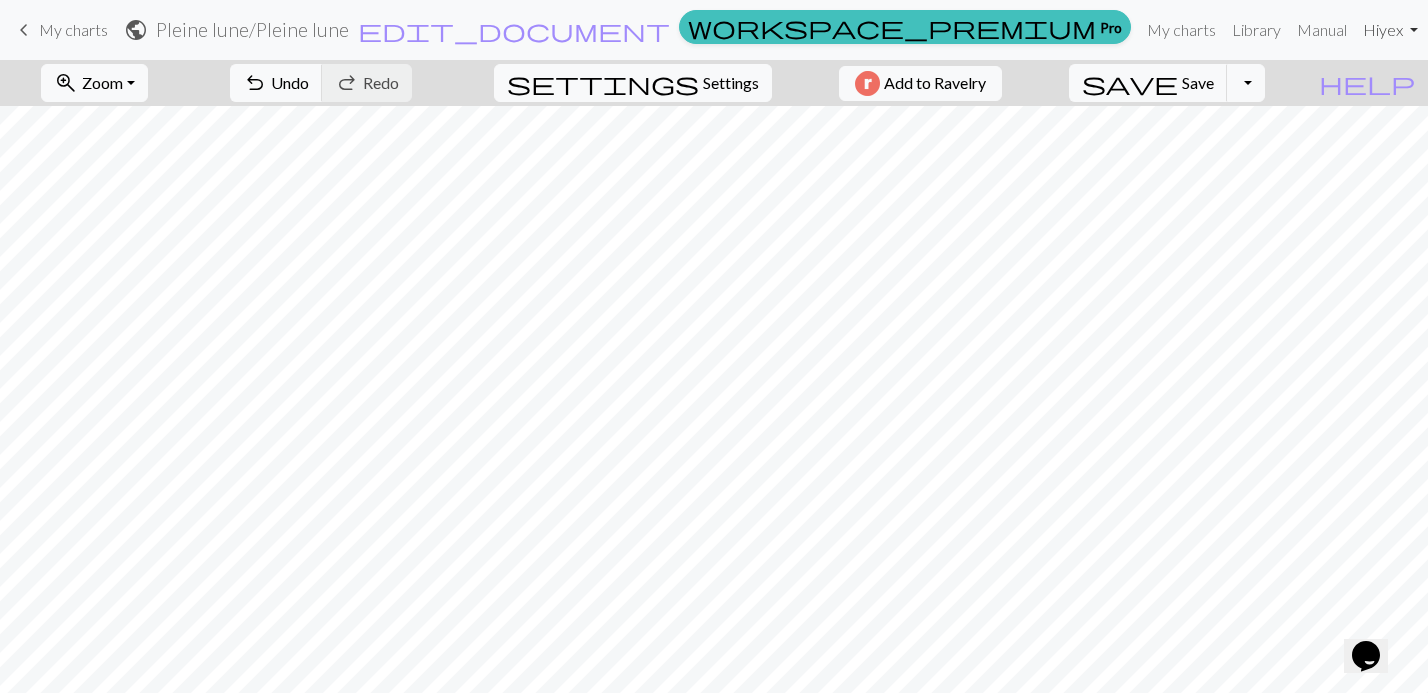 click on "Hi  yex" at bounding box center [1390, 30] 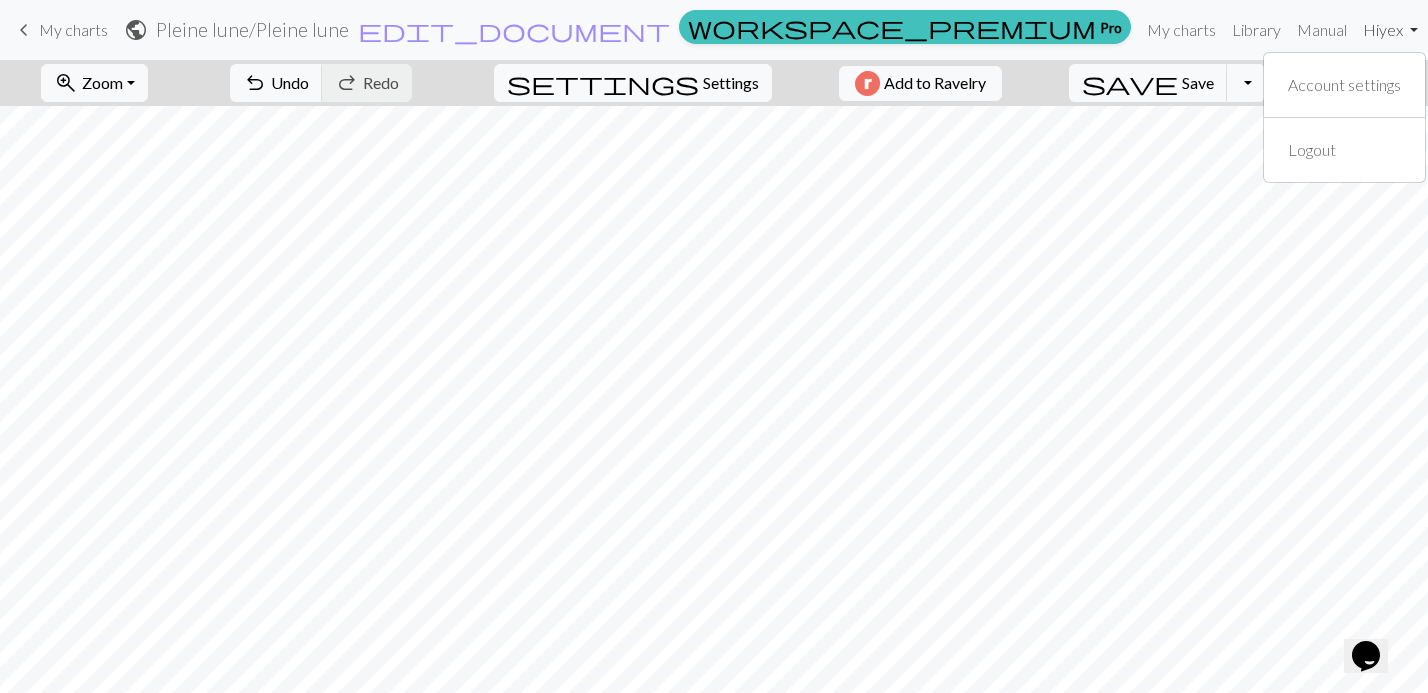 click on "Hi  yex" at bounding box center [1390, 30] 